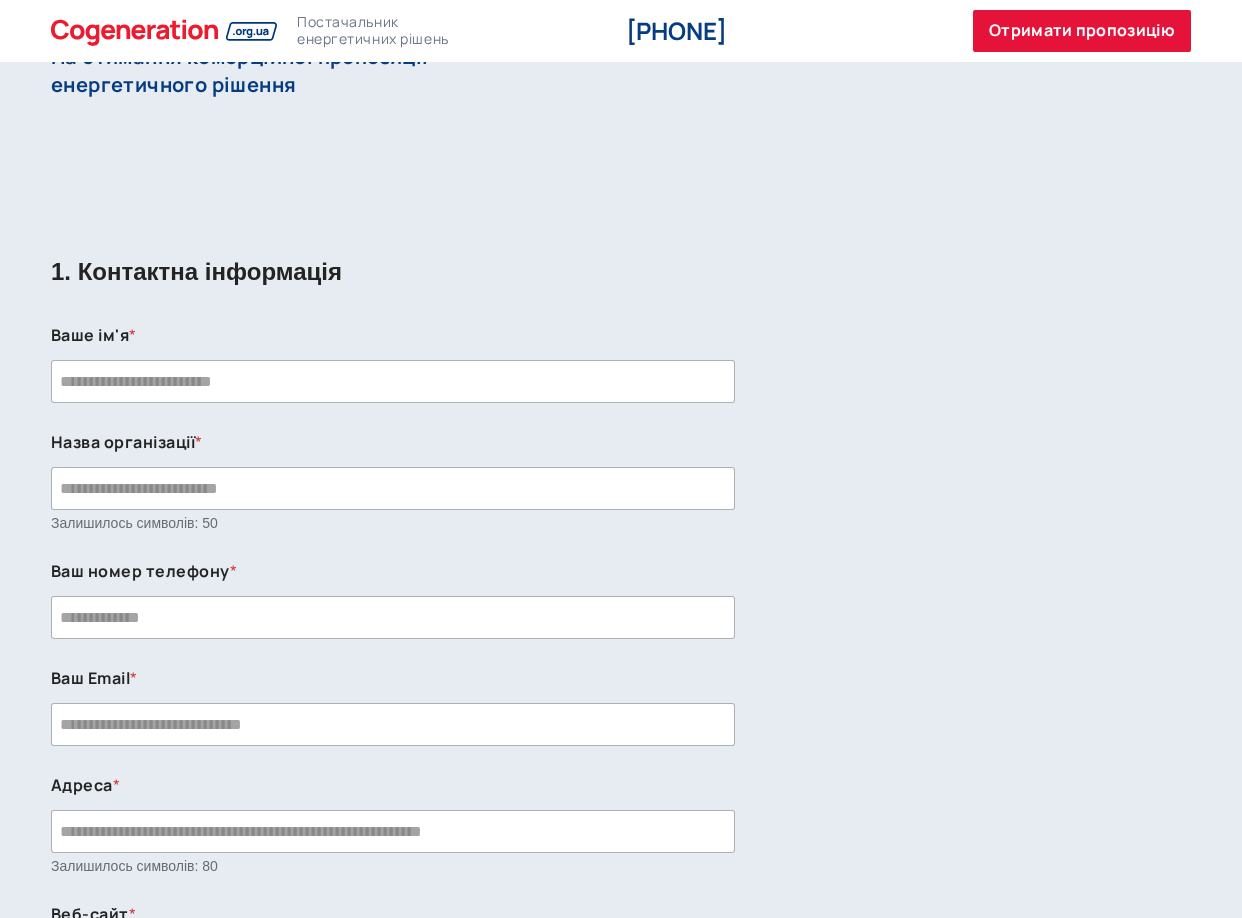 scroll, scrollTop: 0, scrollLeft: 0, axis: both 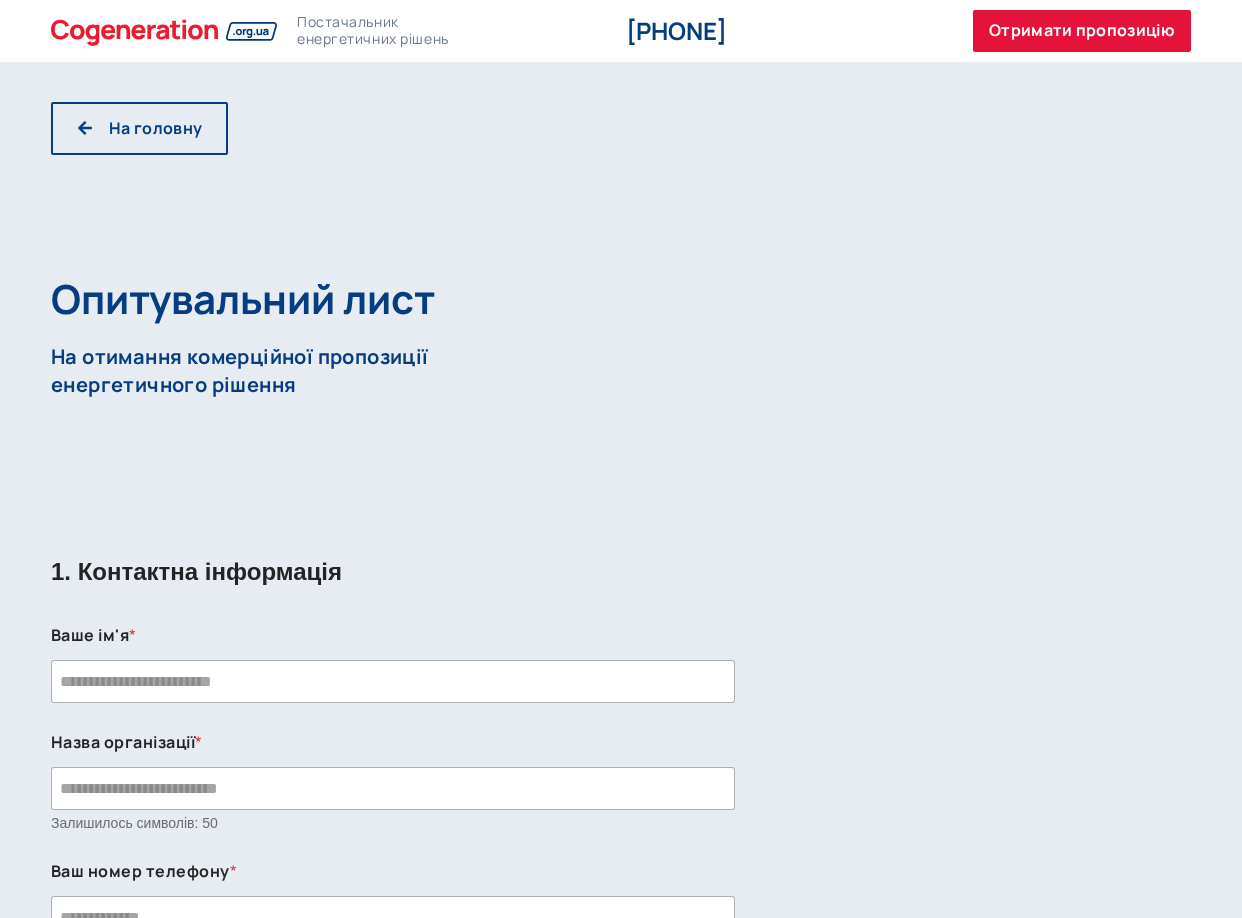 click on "1. Контактна інформація" at bounding box center [621, 565] 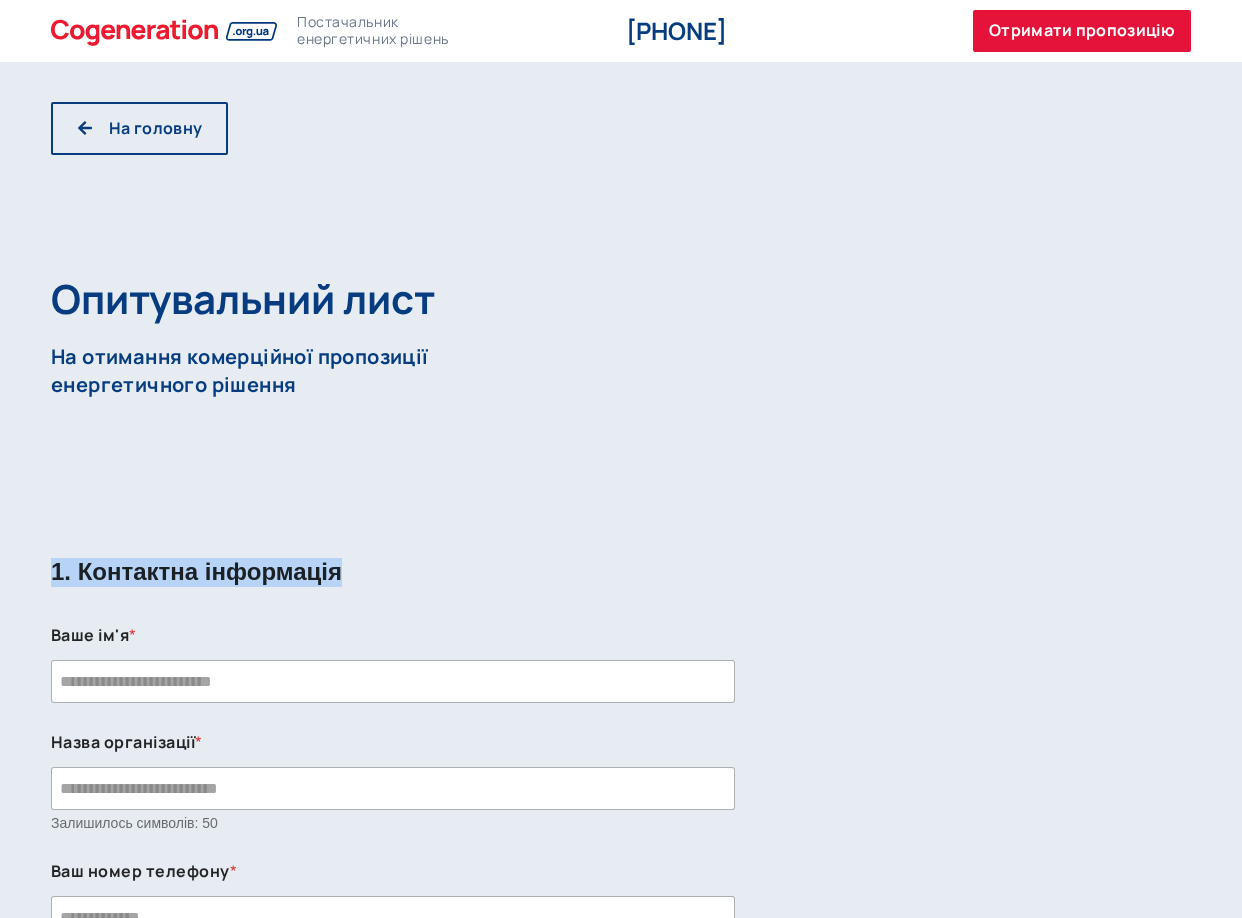 drag, startPoint x: 335, startPoint y: 573, endPoint x: 29, endPoint y: 572, distance: 306.00165 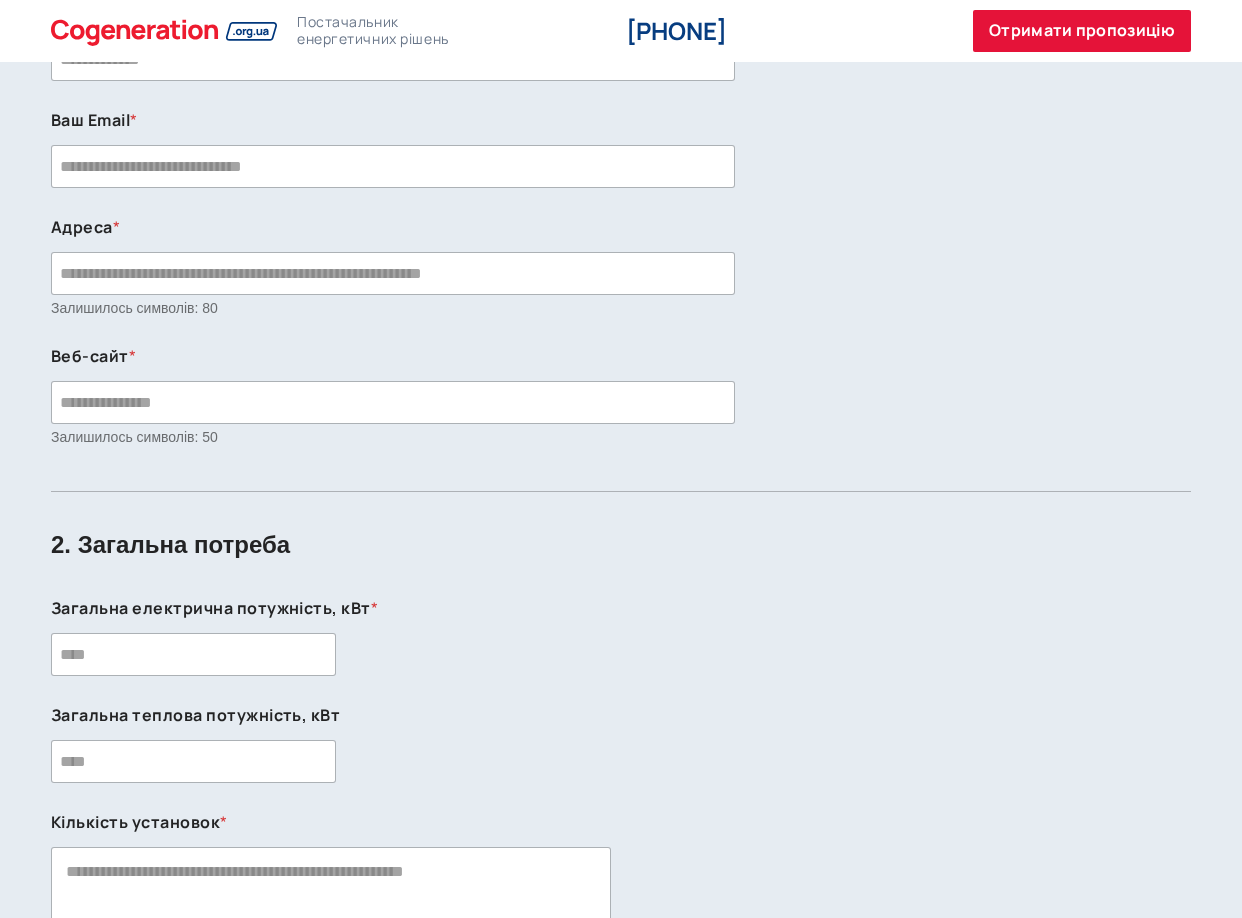 scroll, scrollTop: 1000, scrollLeft: 0, axis: vertical 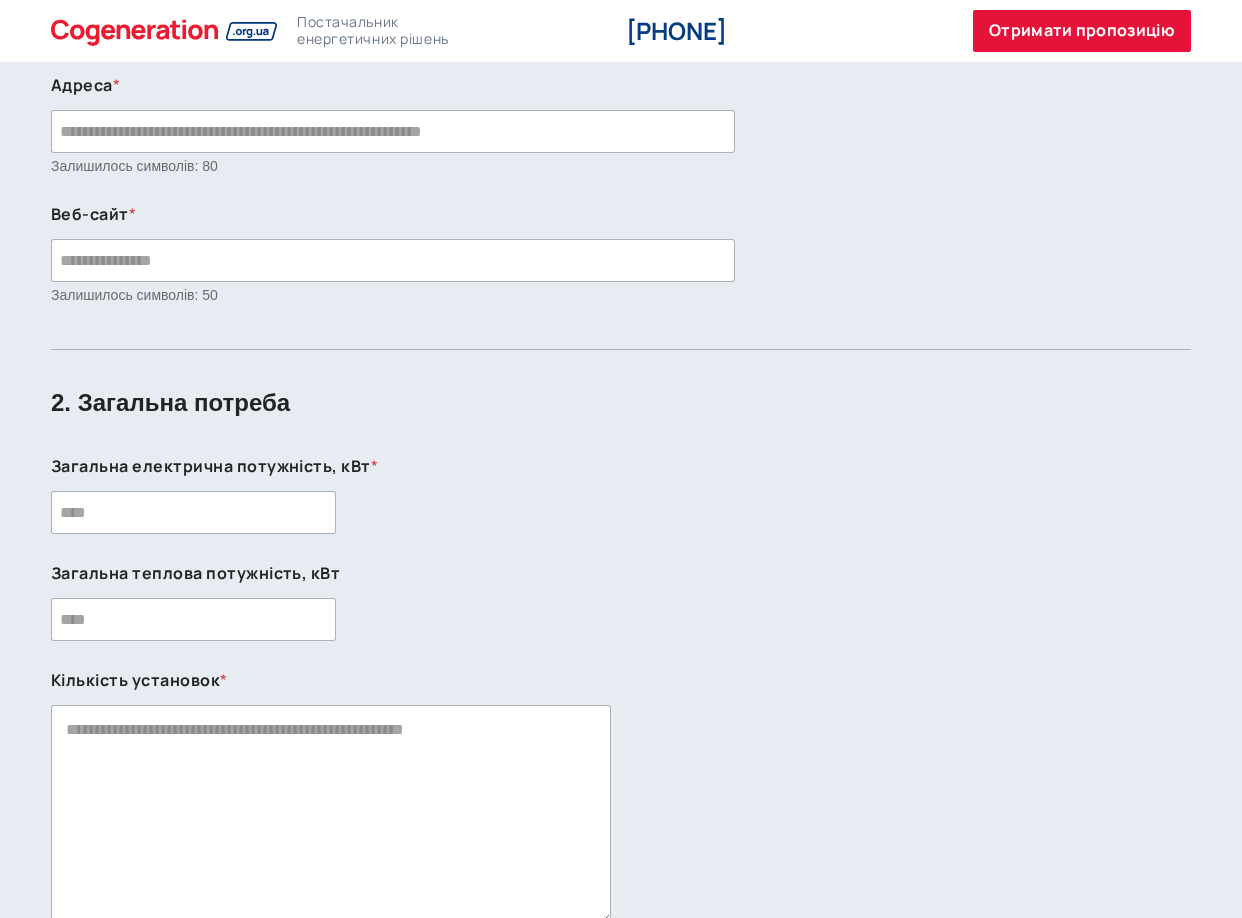 click on "2. Загальна потреба" at bounding box center (621, 396) 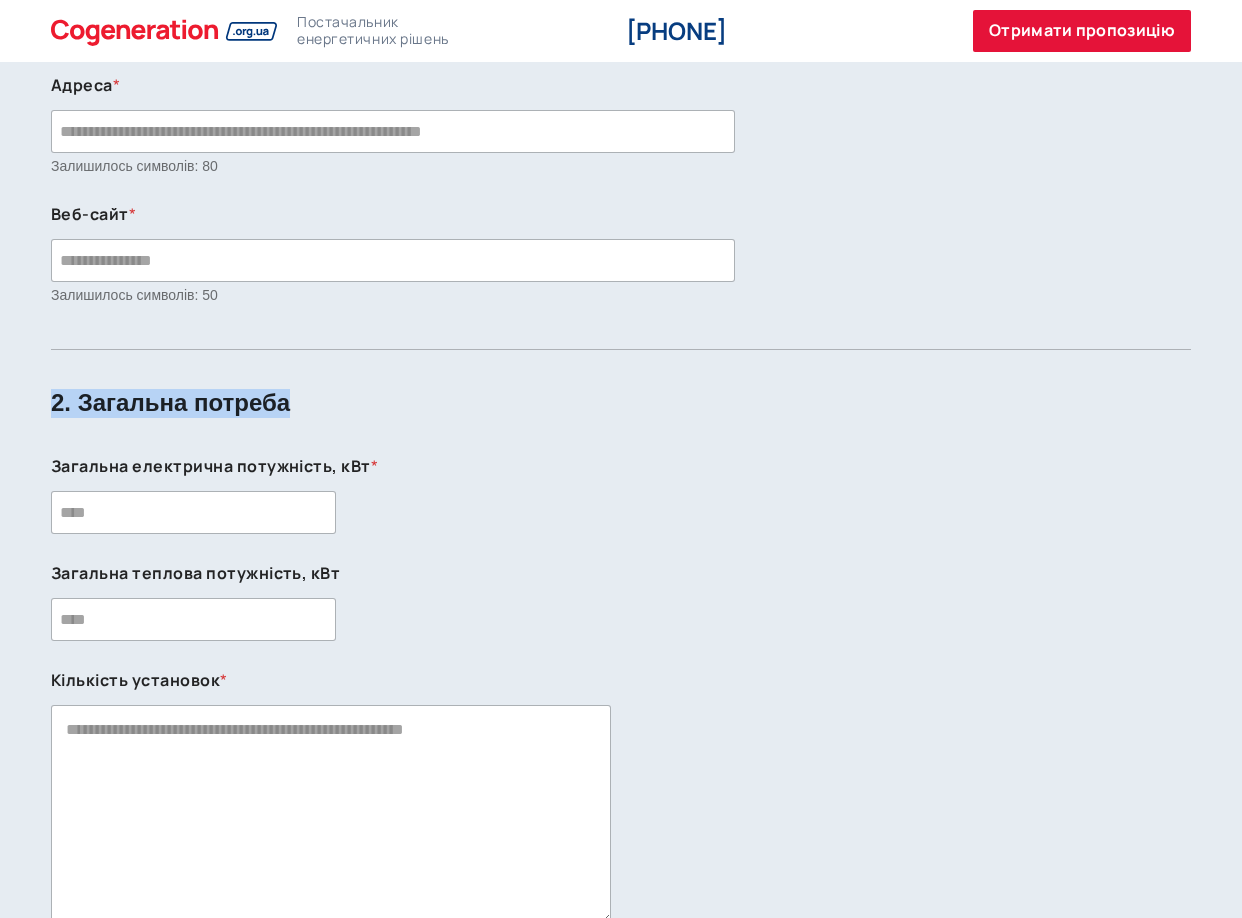 drag, startPoint x: 319, startPoint y: 410, endPoint x: 29, endPoint y: 414, distance: 290.0276 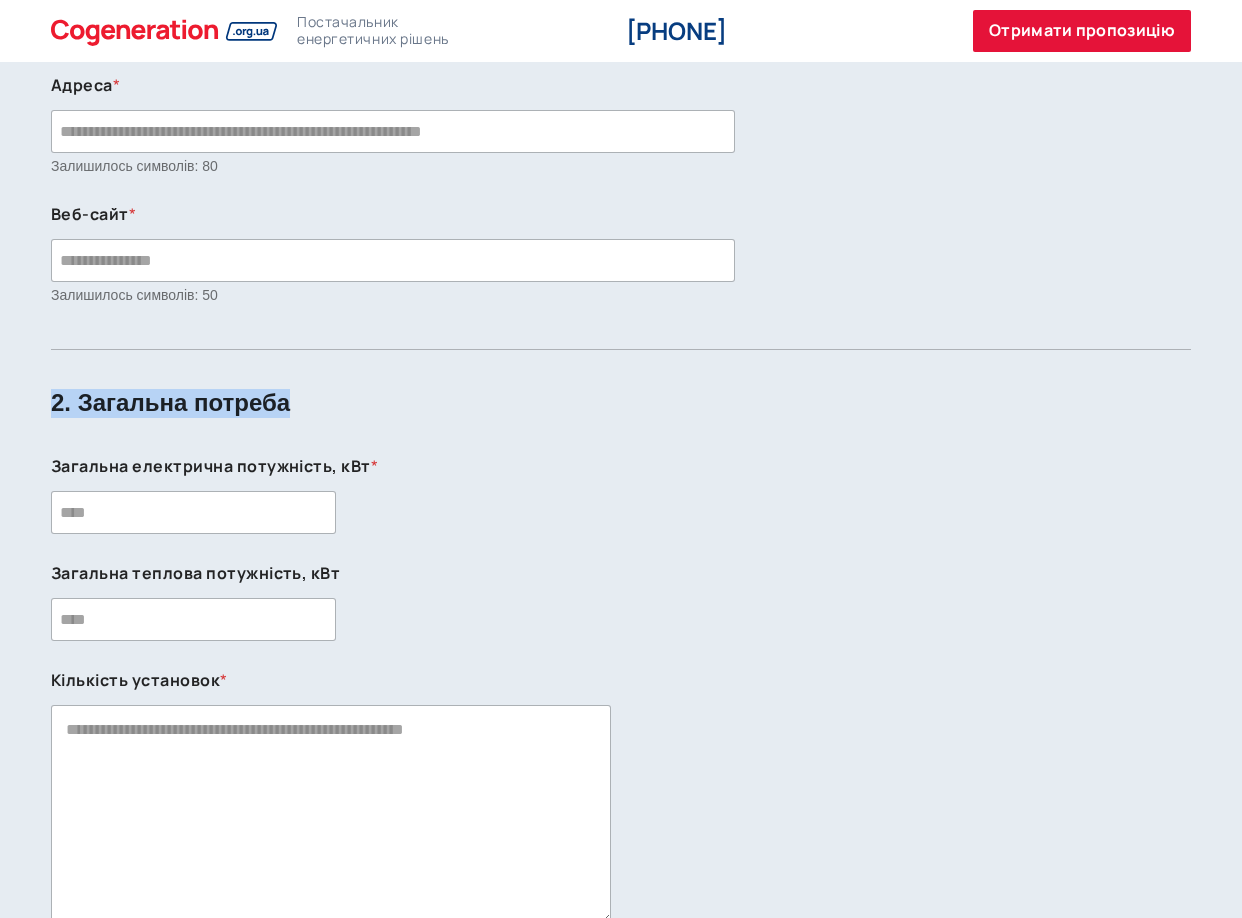 click on "1. Контактна інформація Ваше ім'я  * Назва організації  * Залишилось символів: 50 Ваш номер телефону  * Ваш Email  * Адреса  * Залишилось символів: 80 Веб-сайт  * Залишилось символів: 50 2. Загальна потреба Загальна електрична потужність, кВт  * Загальна теплова потужність, кВт Кількість установок  * Залишилось символів: 500" at bounding box center [621, 1472] 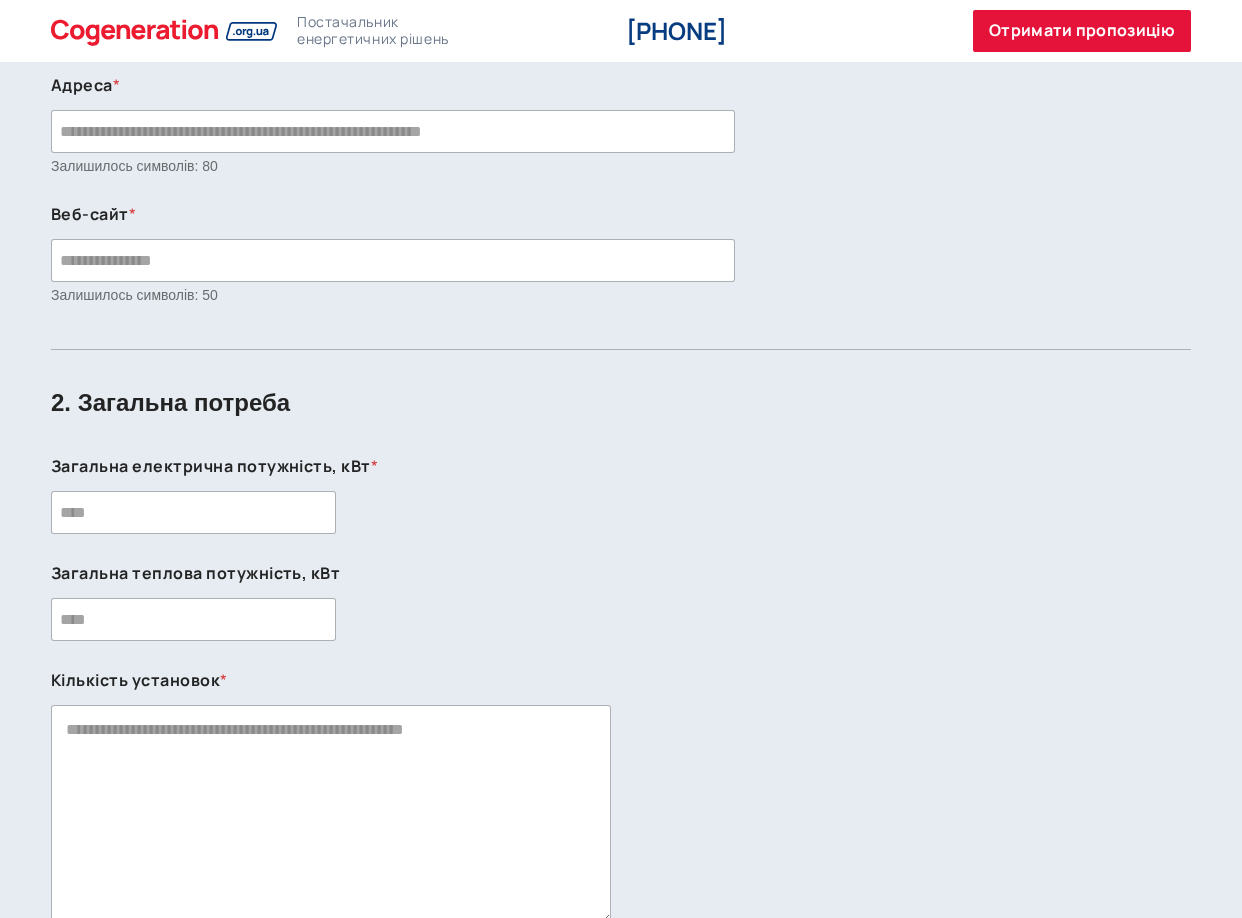 click on "2. Загальна потреба" at bounding box center (621, 396) 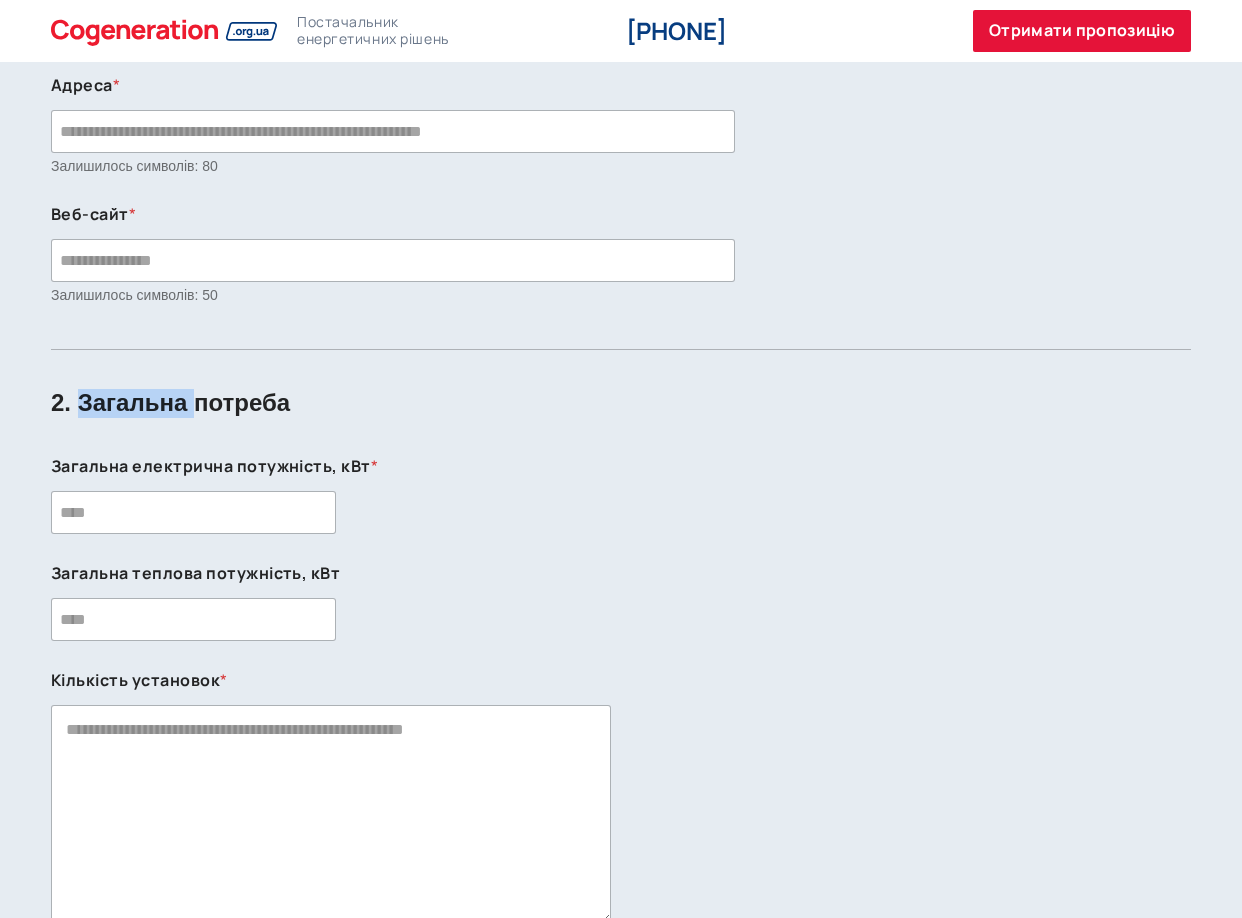 click on "2. Загальна потреба" at bounding box center (621, 396) 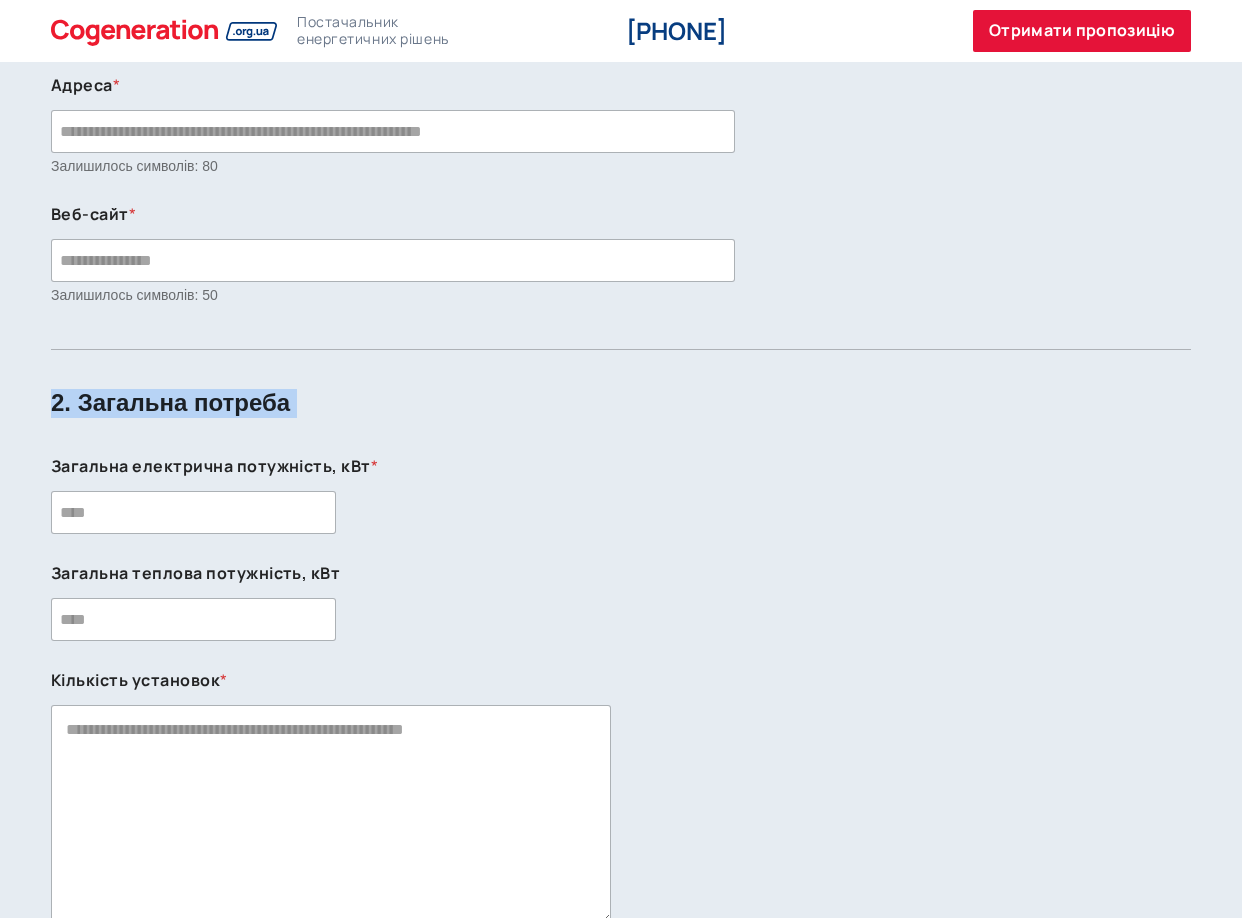click on "2. Загальна потреба" at bounding box center [621, 396] 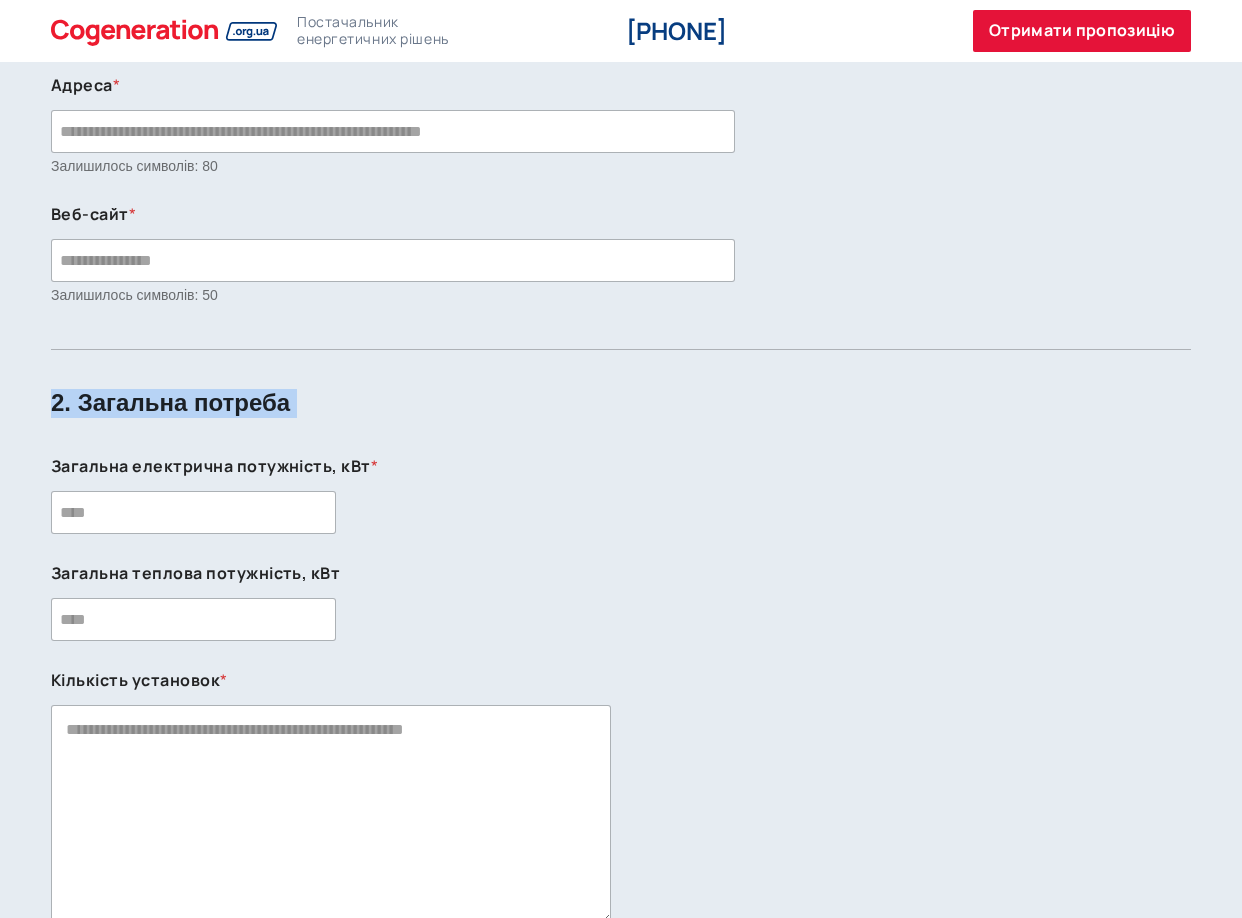 copy on "2. Загальна потреба" 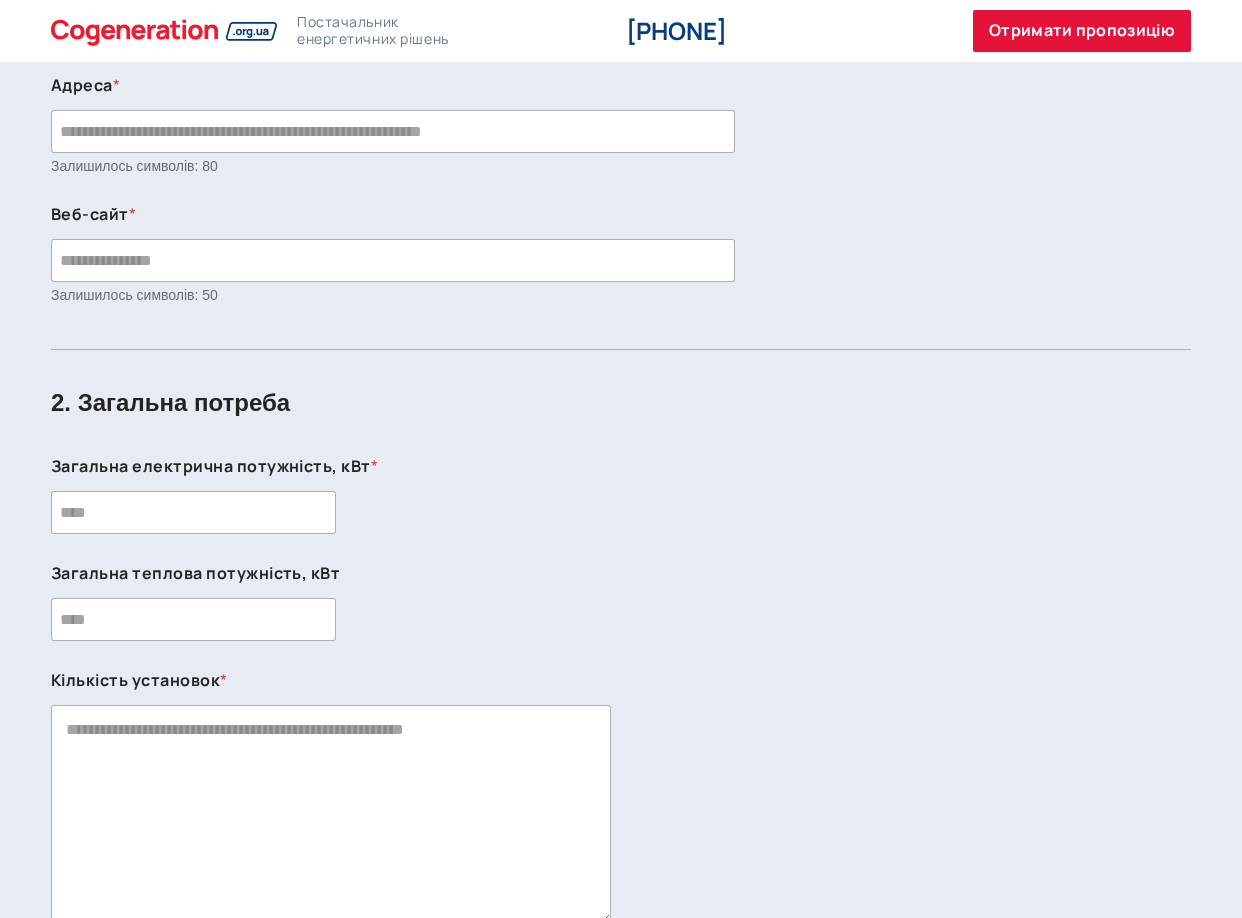 drag, startPoint x: 402, startPoint y: 465, endPoint x: 383, endPoint y: 461, distance: 19.416489 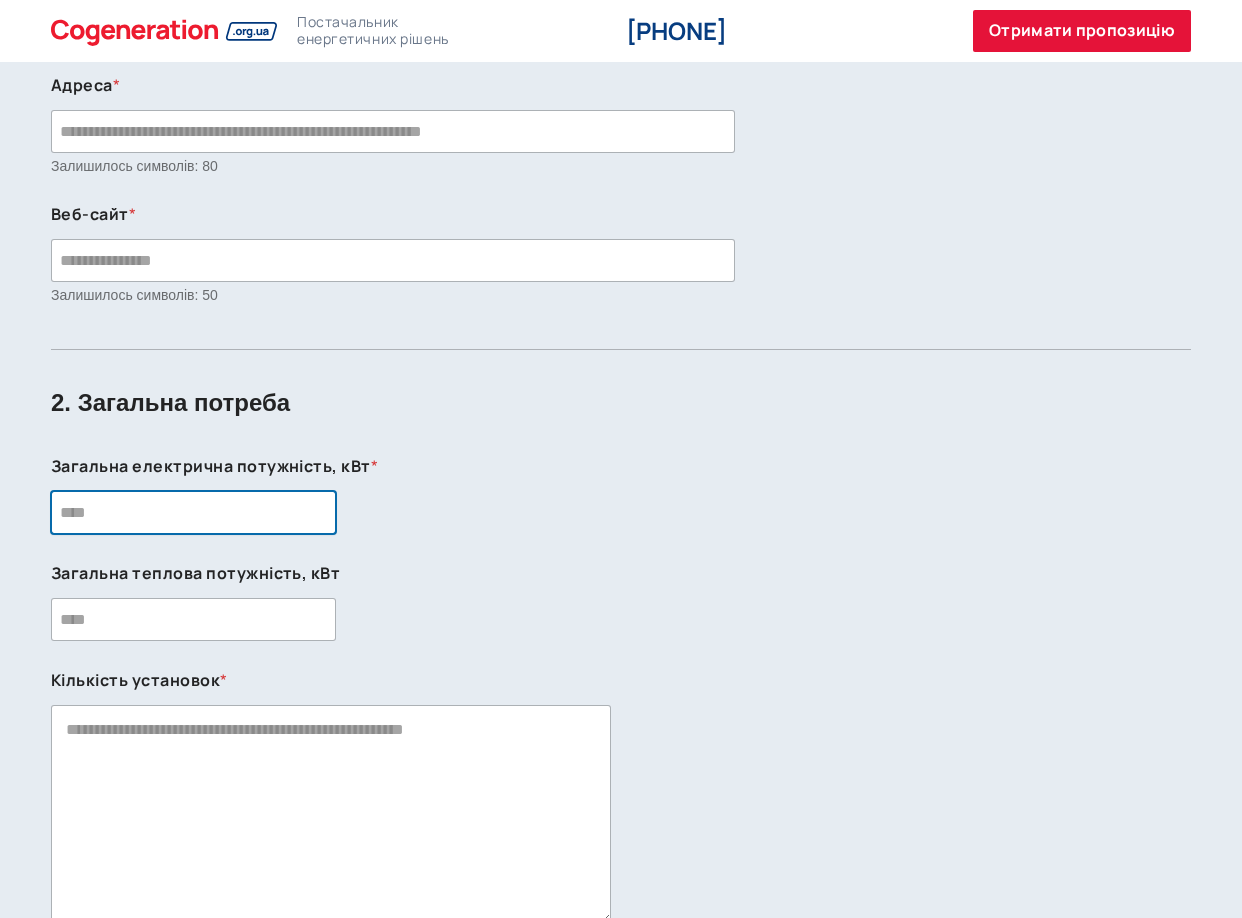 click on "Загальна електрична потужність, кВт  *" at bounding box center [193, 512] 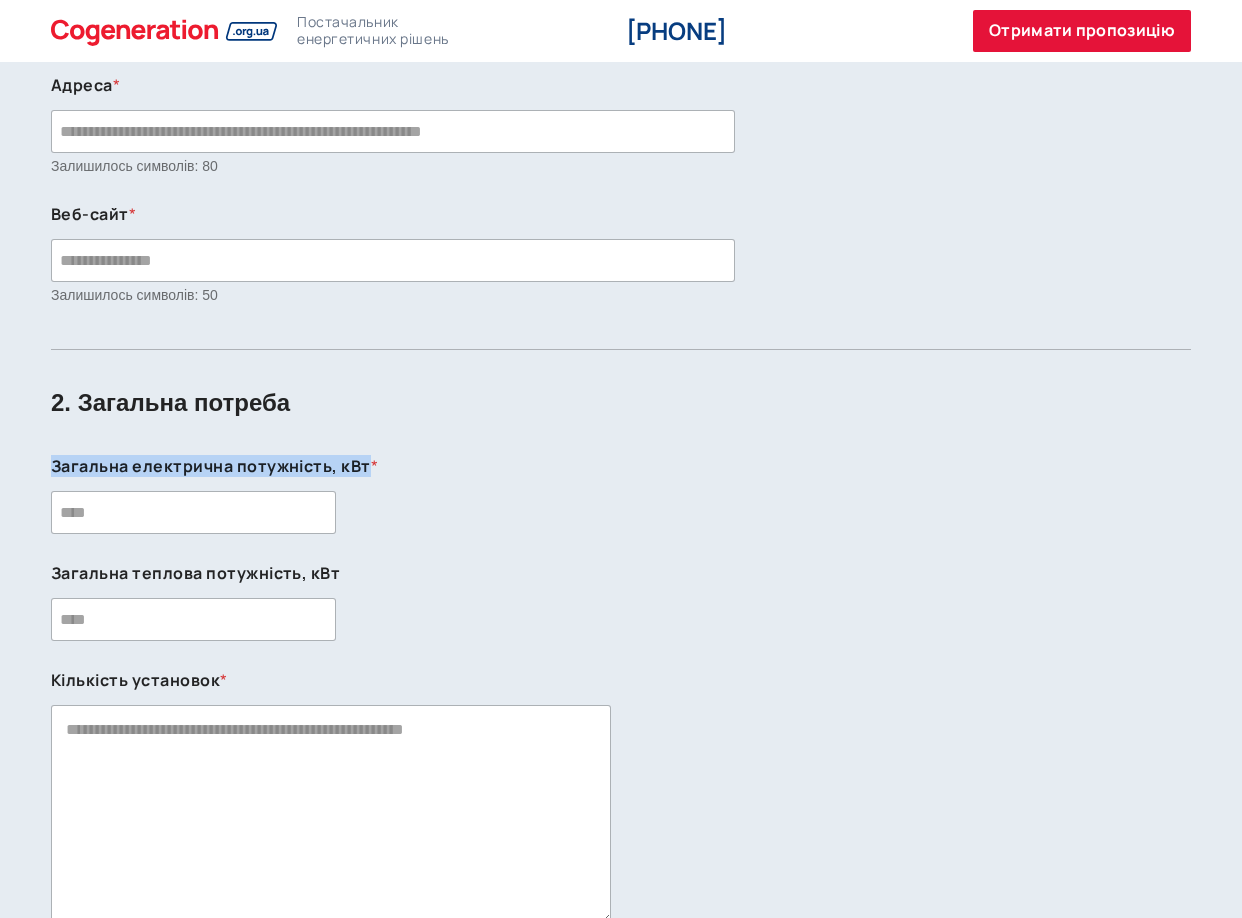 drag, startPoint x: 367, startPoint y: 465, endPoint x: 50, endPoint y: 463, distance: 317.00632 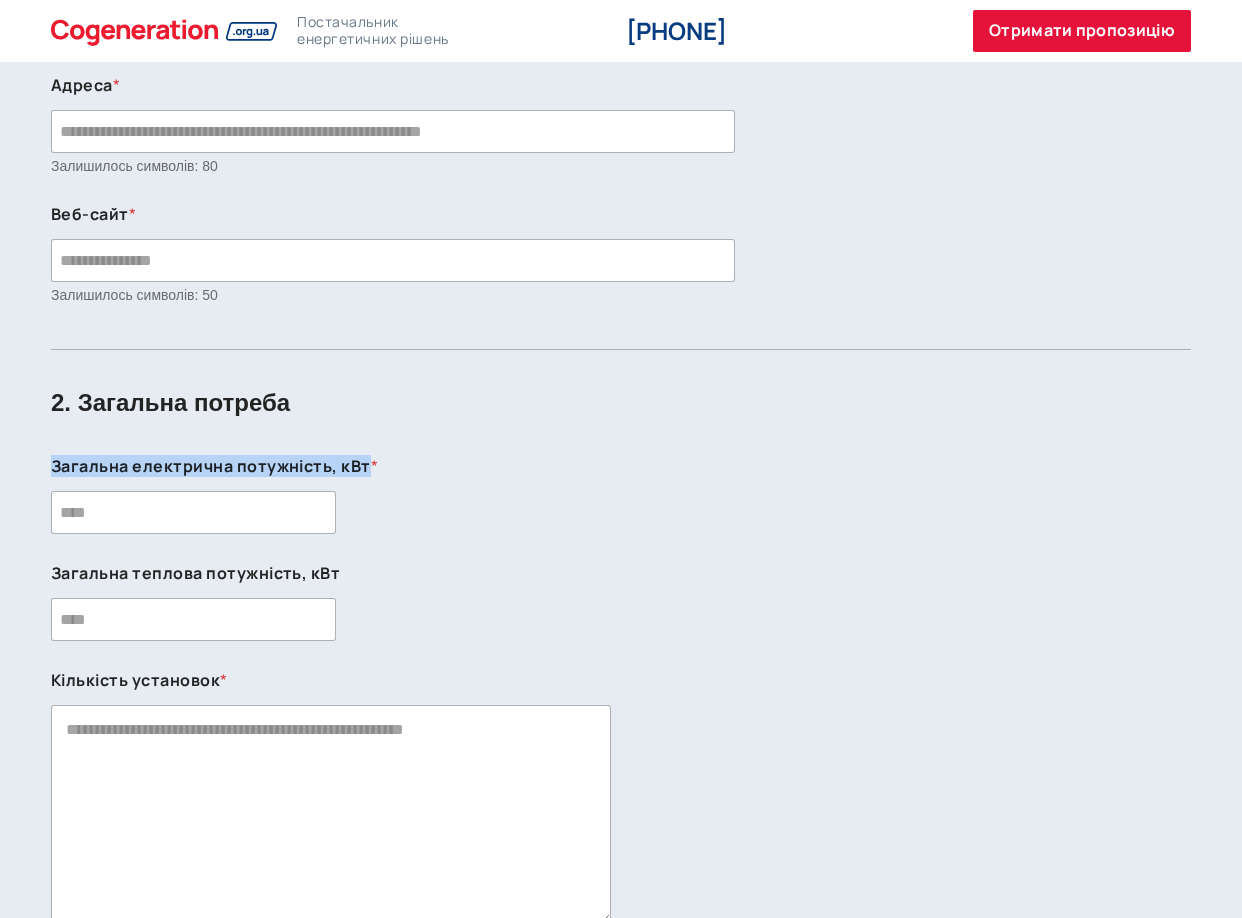click on "1. Контактна інформація Ваше ім'я  * Назва організації  * Залишилось символів: 50 Ваш номер телефону  * Ваш Email  * Адреса  * Залишилось символів: 80 Веб-сайт  * Залишилось символів: 50 2. Загальна потреба Загальна електрична потужність, кВт  * Загальна теплова потужність, кВт Кількість установок  * Залишилось символів: 500" at bounding box center (621, 1472) 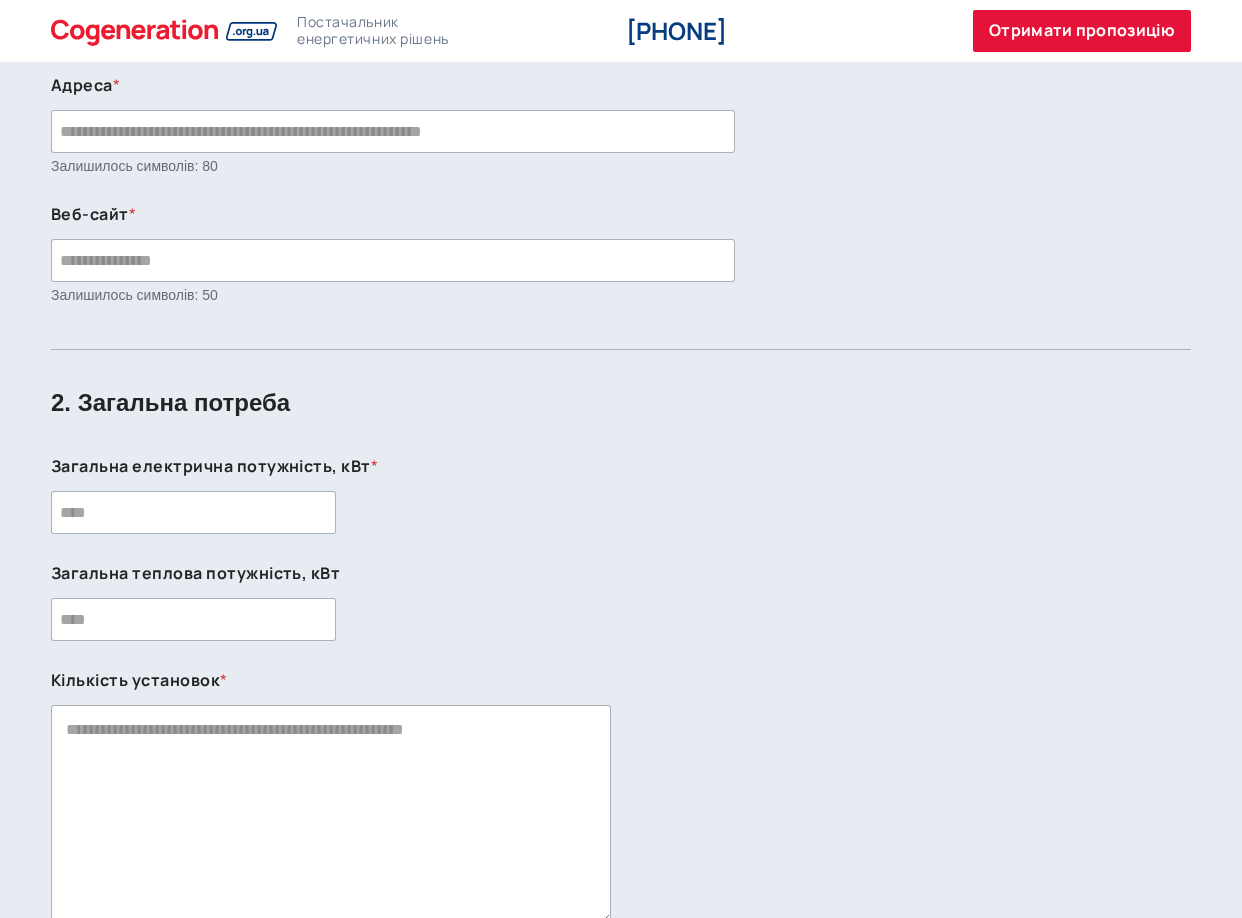 click on "Загальна теплова потужність, кВт" at bounding box center [621, 573] 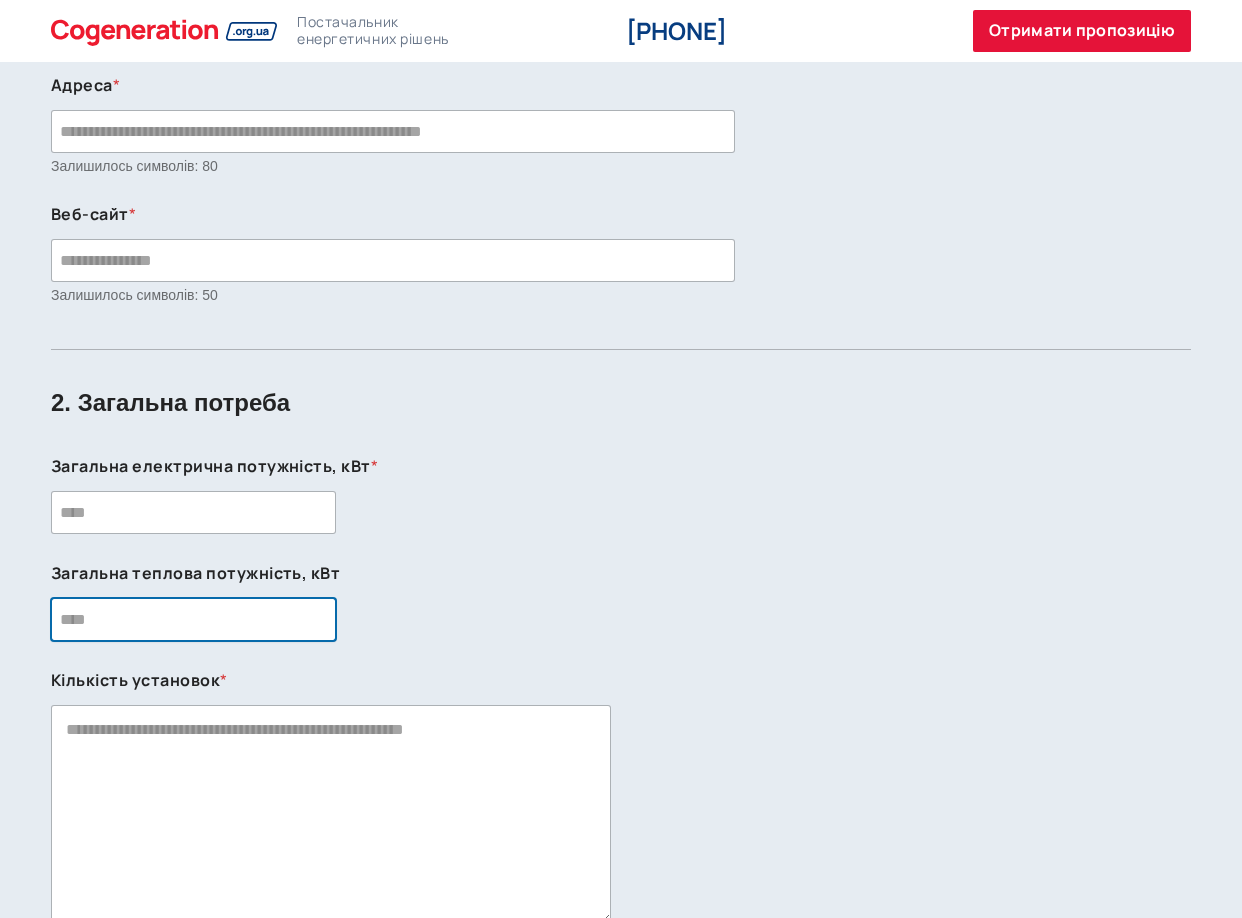 click on "Загальна теплова потужність, кВт" at bounding box center [193, 619] 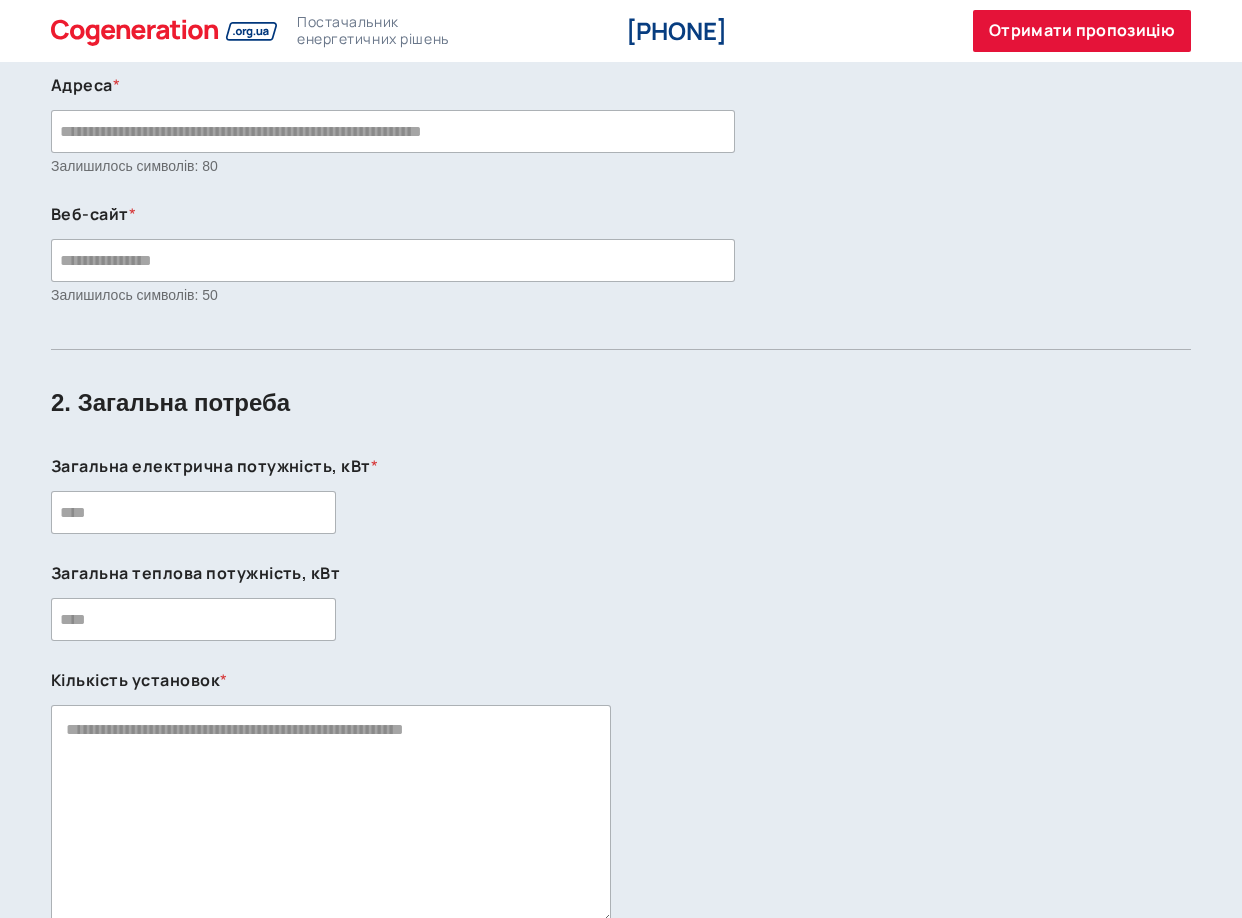 click on "Загальна теплова потужність, кВт" at bounding box center [621, 573] 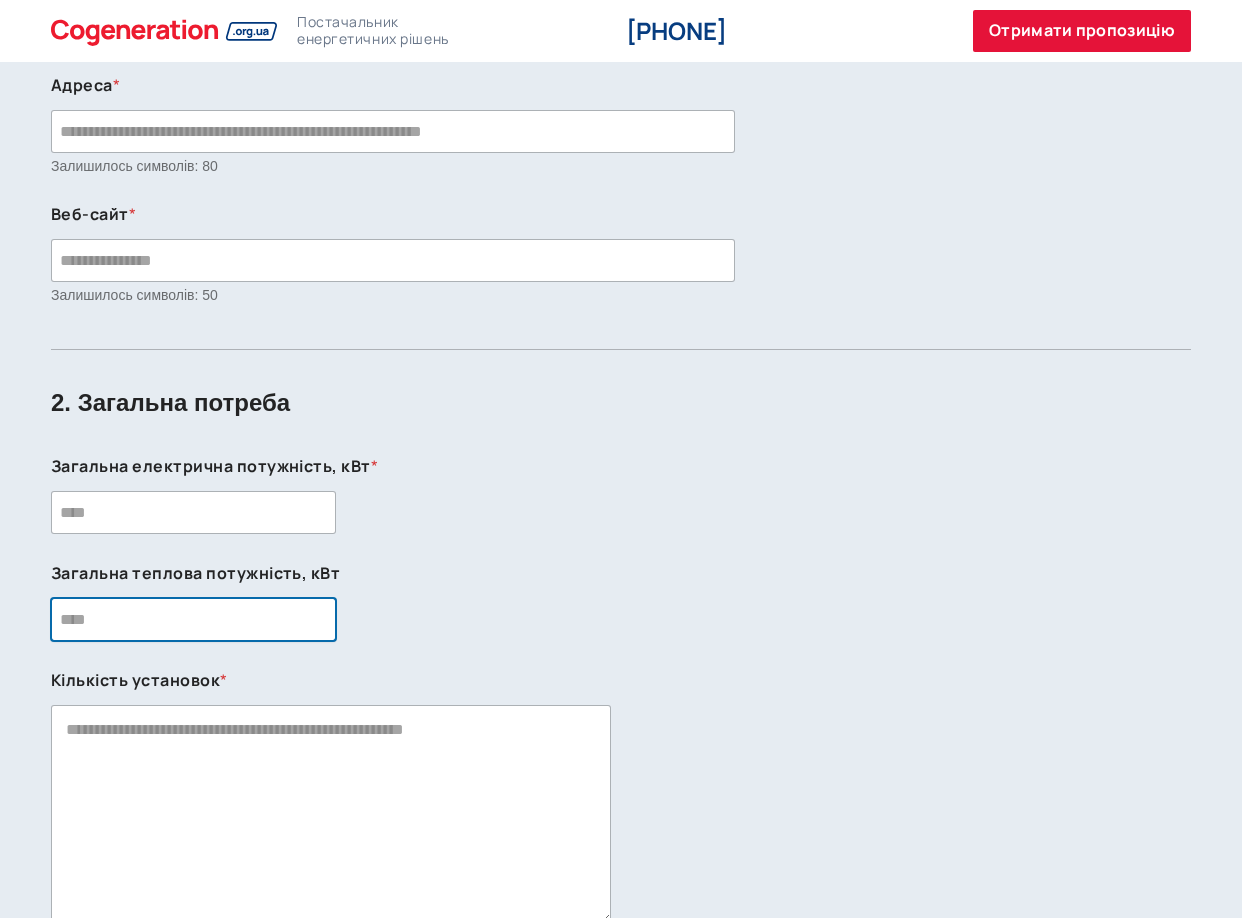 click on "Загальна теплова потужність, кВт" at bounding box center [193, 619] 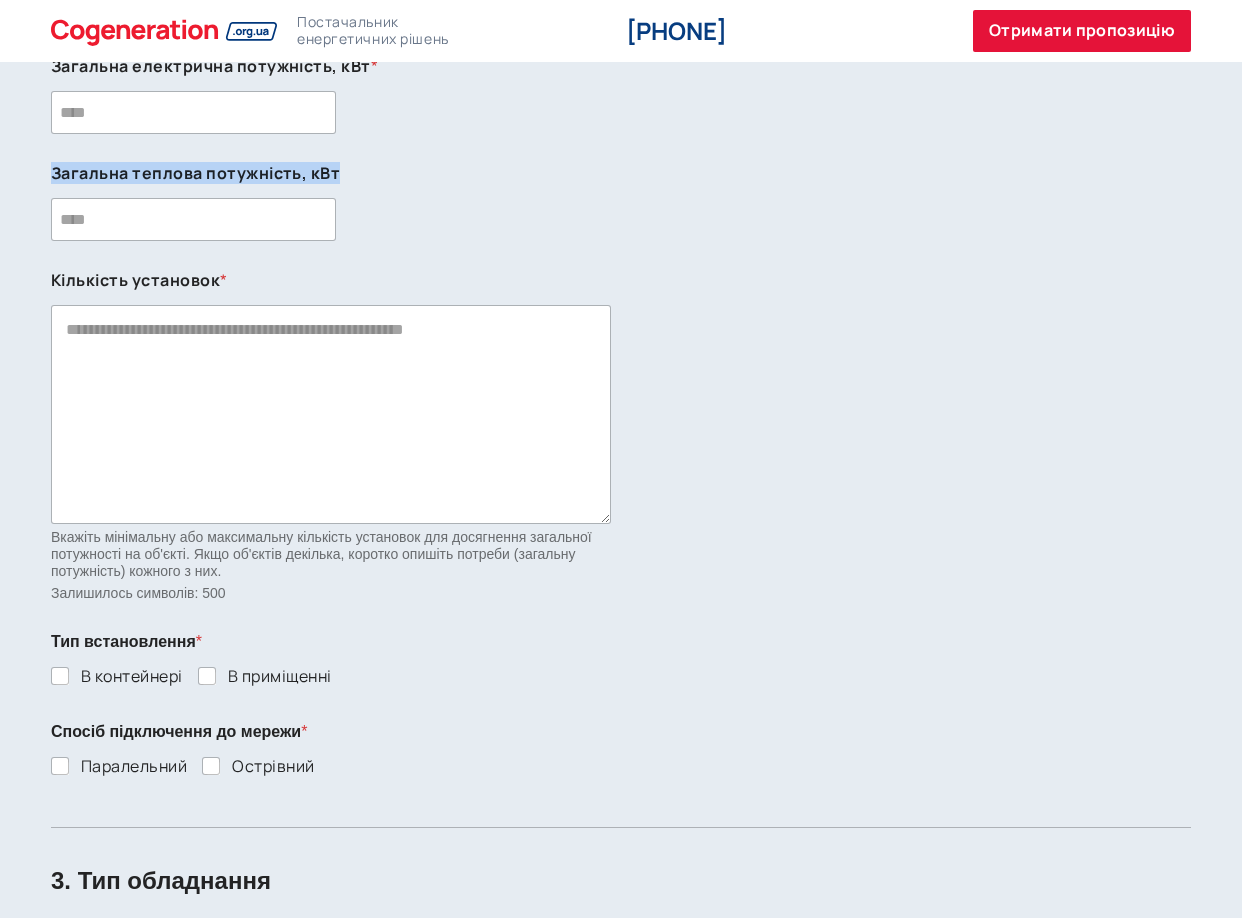 drag, startPoint x: 337, startPoint y: 177, endPoint x: 48, endPoint y: 166, distance: 289.20926 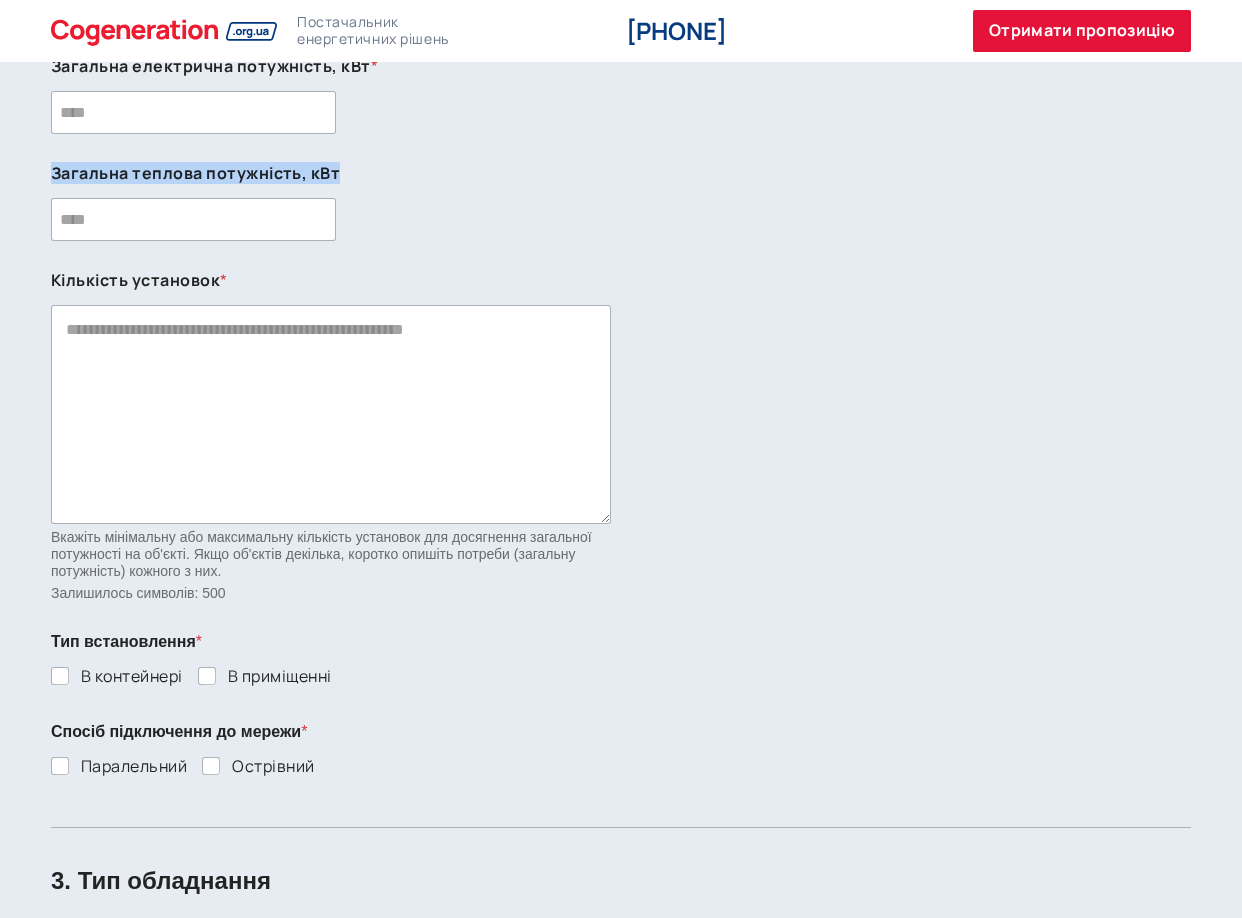 click on "1. Контактна інформація Ваше ім'я  * Назва організації  * Залишилось символів: 50 Ваш номер телефону  * Ваш Email  * Адреса  * Залишилось символів: 80 Веб-сайт  * Залишилось символів: 50 2. Загальна потреба Загальна електрична потужність, кВт  * Загальна теплова потужність, кВт Кількість установок  * Залишилось символів: 500" at bounding box center [621, 1072] 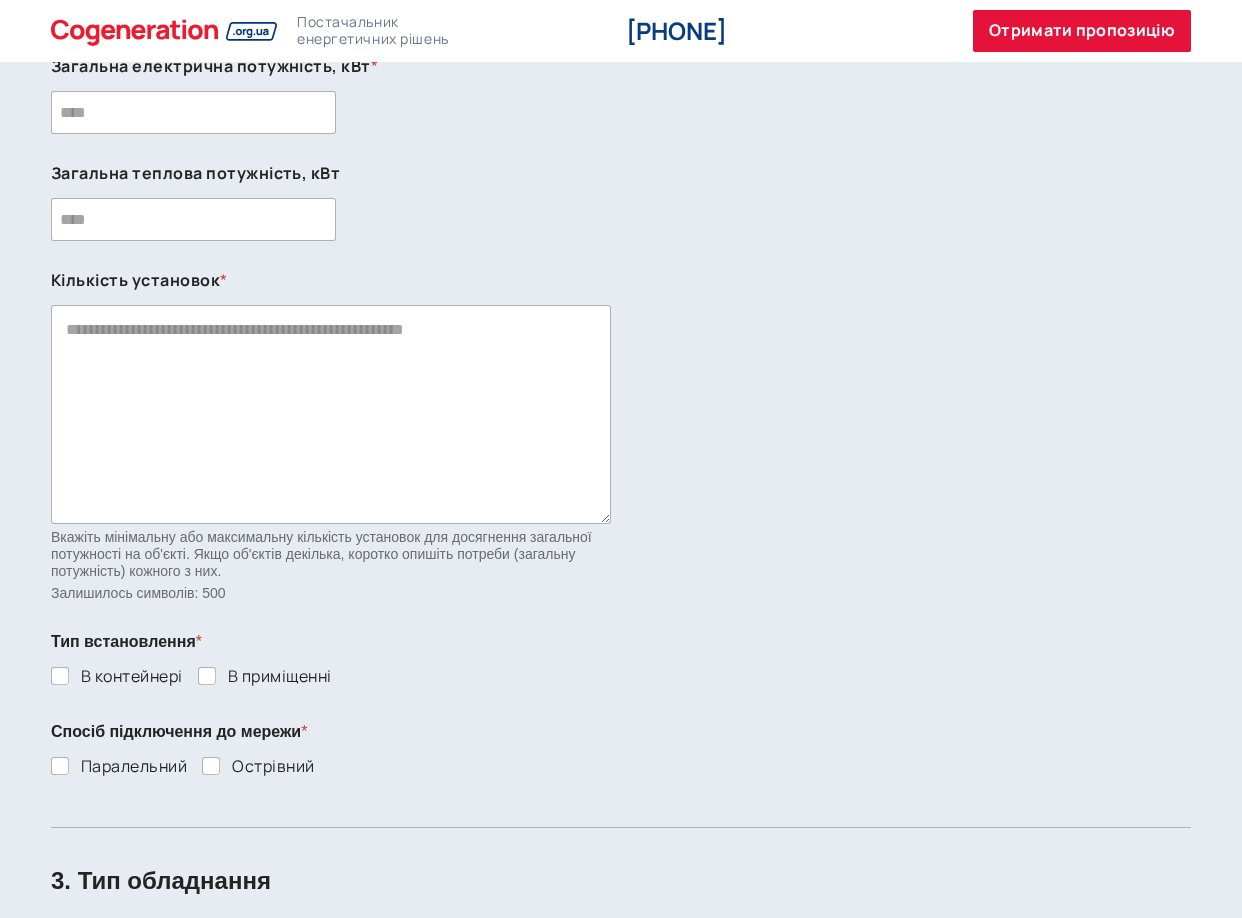 click on "Кількість установок  *" at bounding box center [331, 280] 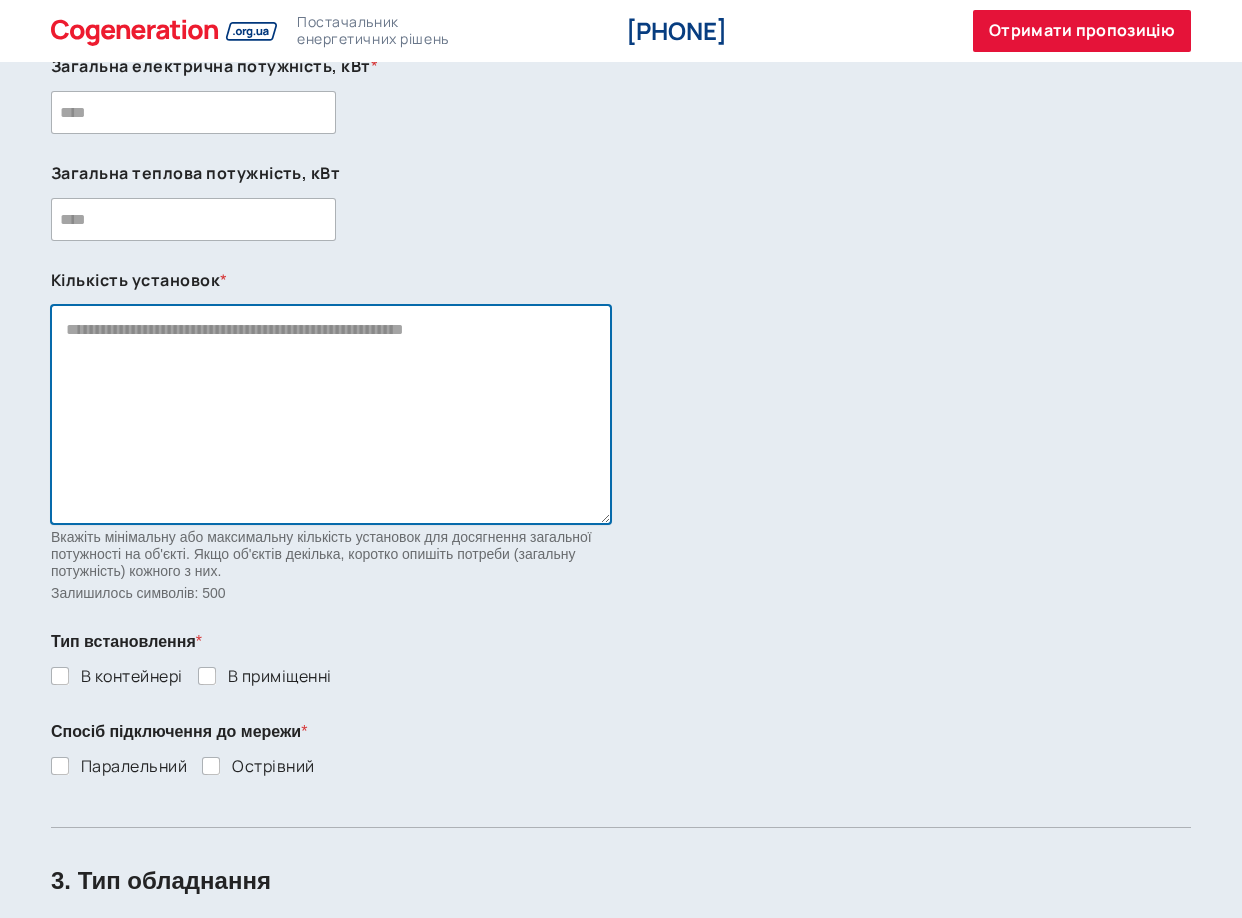 click on "Кількість установок  *" at bounding box center [331, 414] 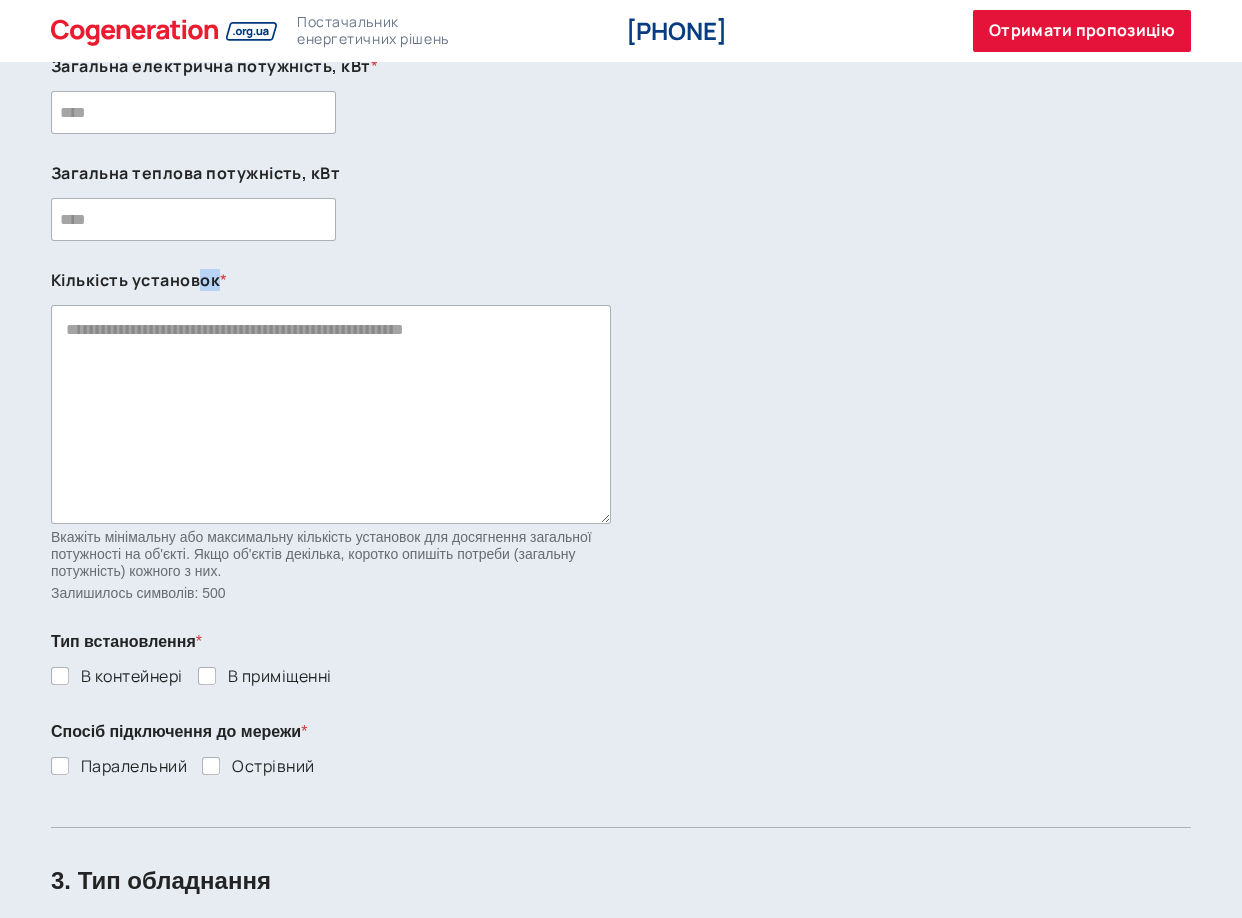 drag, startPoint x: 219, startPoint y: 284, endPoint x: 201, endPoint y: 282, distance: 18.110771 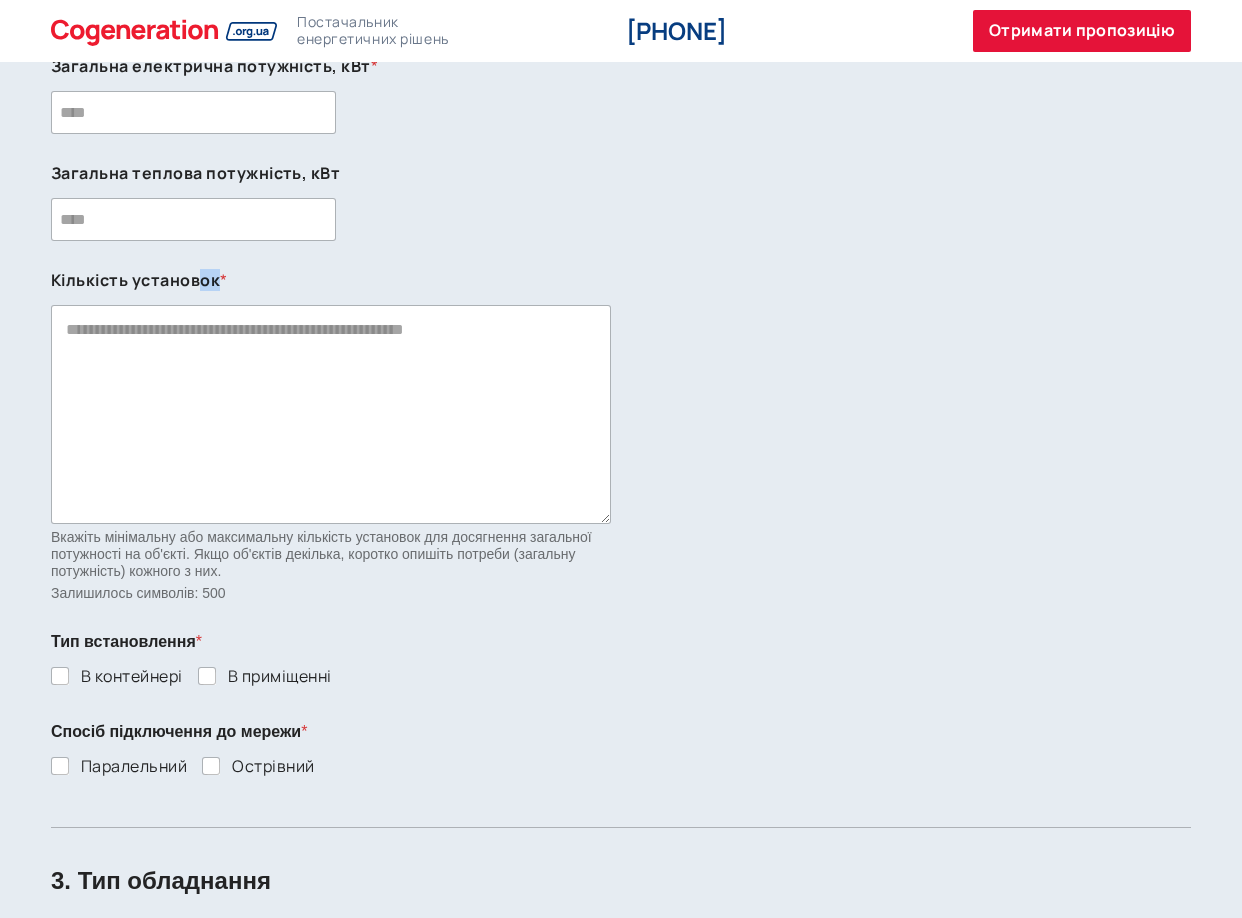 click on "Кількість установок  *" at bounding box center [331, 280] 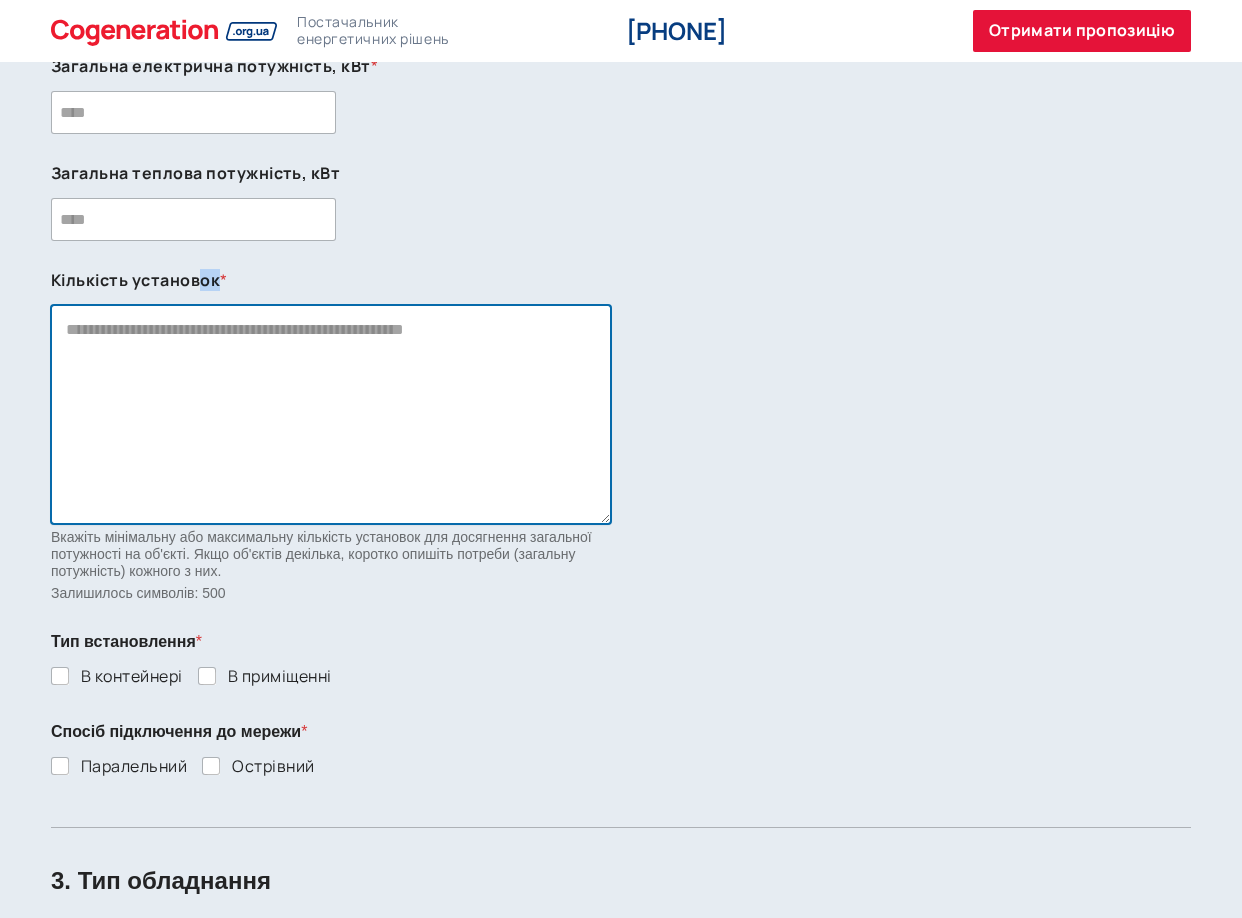 click on "Кількість установок  *" at bounding box center (331, 414) 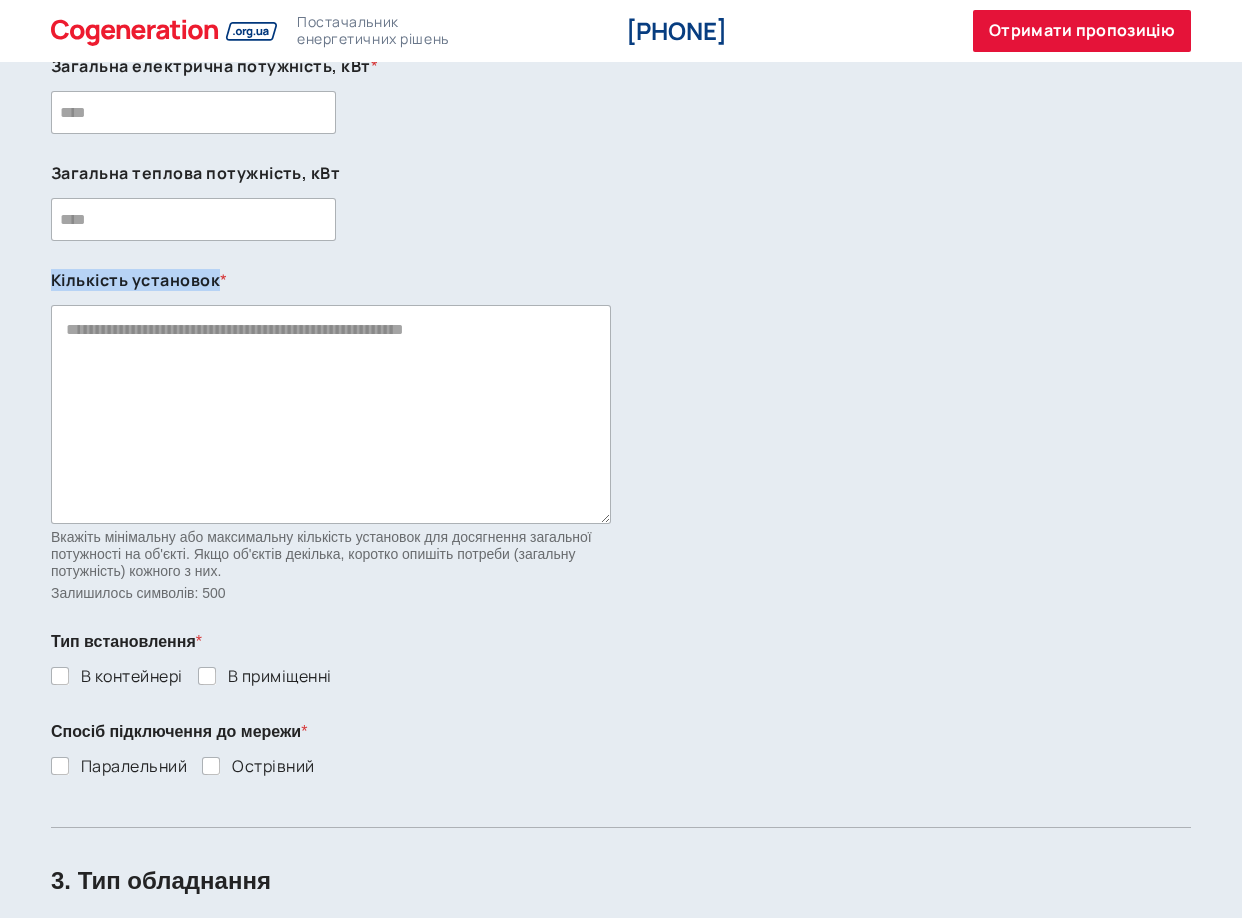 drag, startPoint x: 216, startPoint y: 280, endPoint x: 51, endPoint y: 280, distance: 165 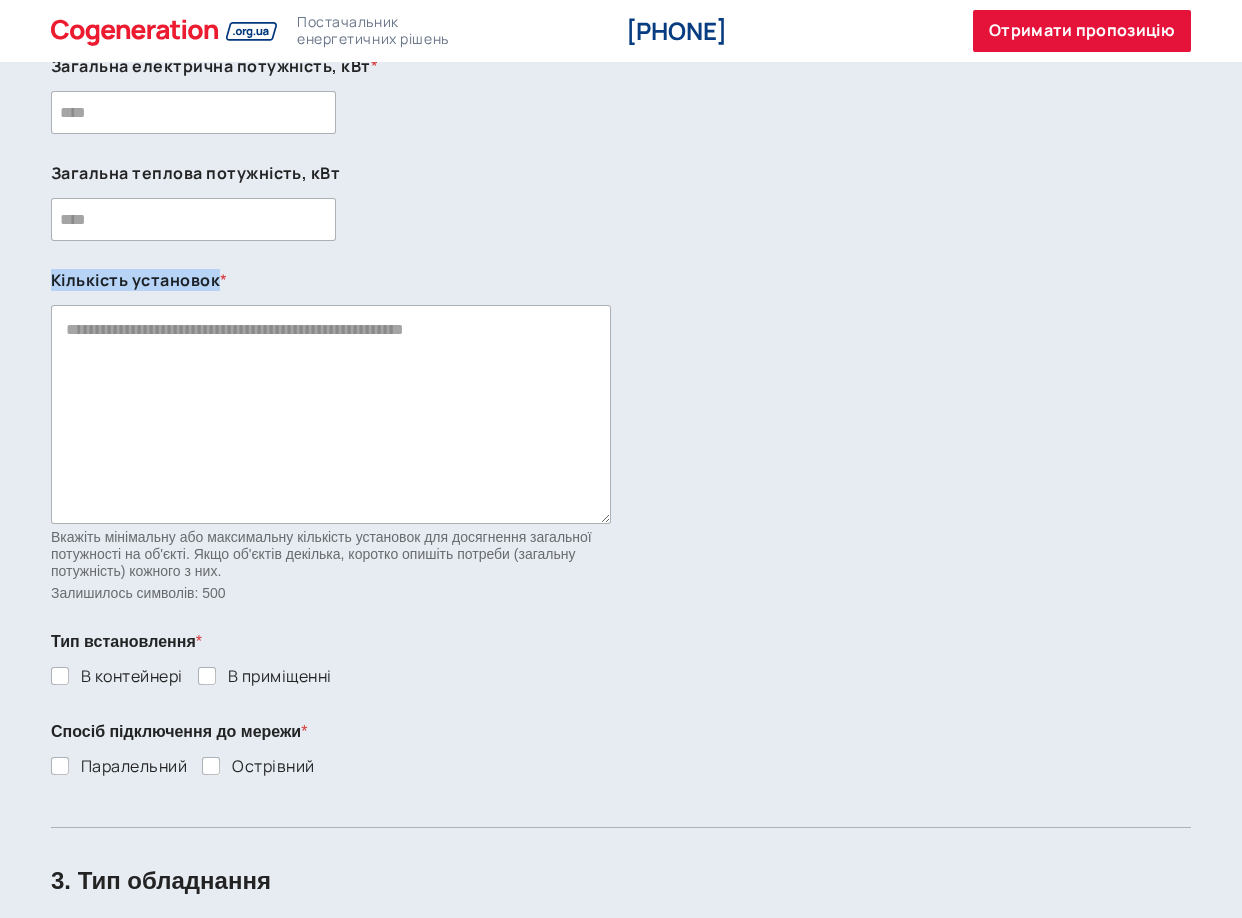 click on "Кількість установок  *" at bounding box center (331, 280) 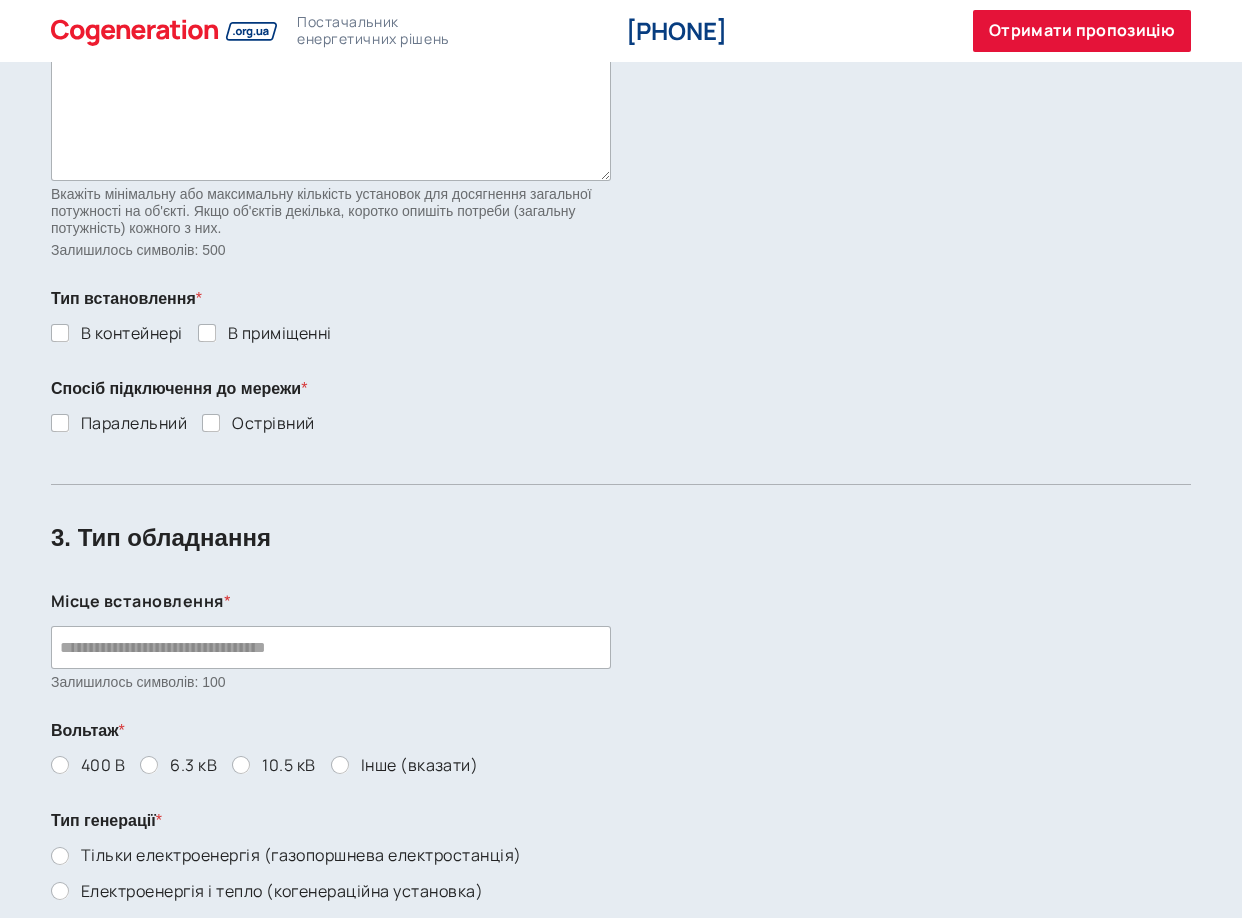 scroll, scrollTop: 1800, scrollLeft: 0, axis: vertical 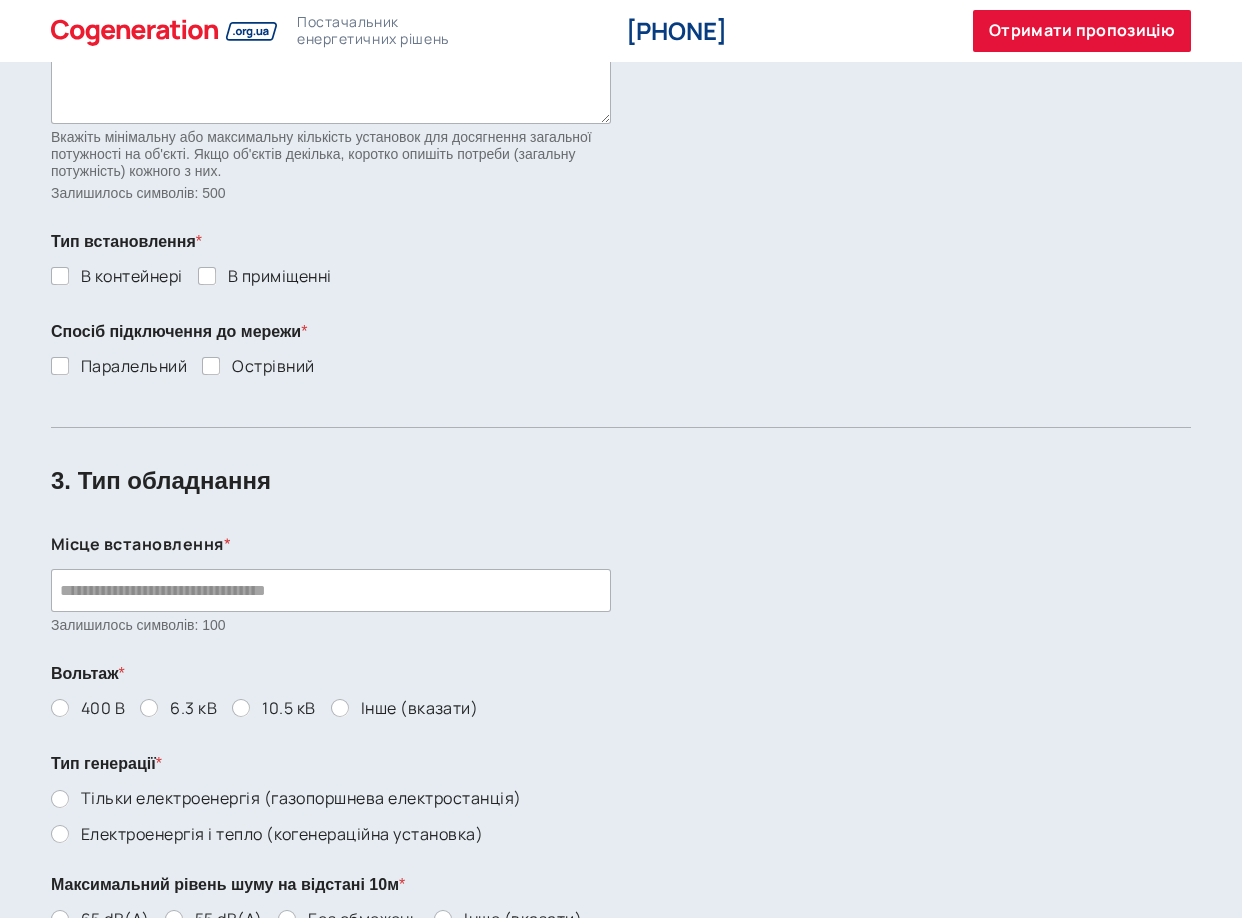 click on "Тип встановлення  * В контейнері В приміщенні" at bounding box center (621, 262) 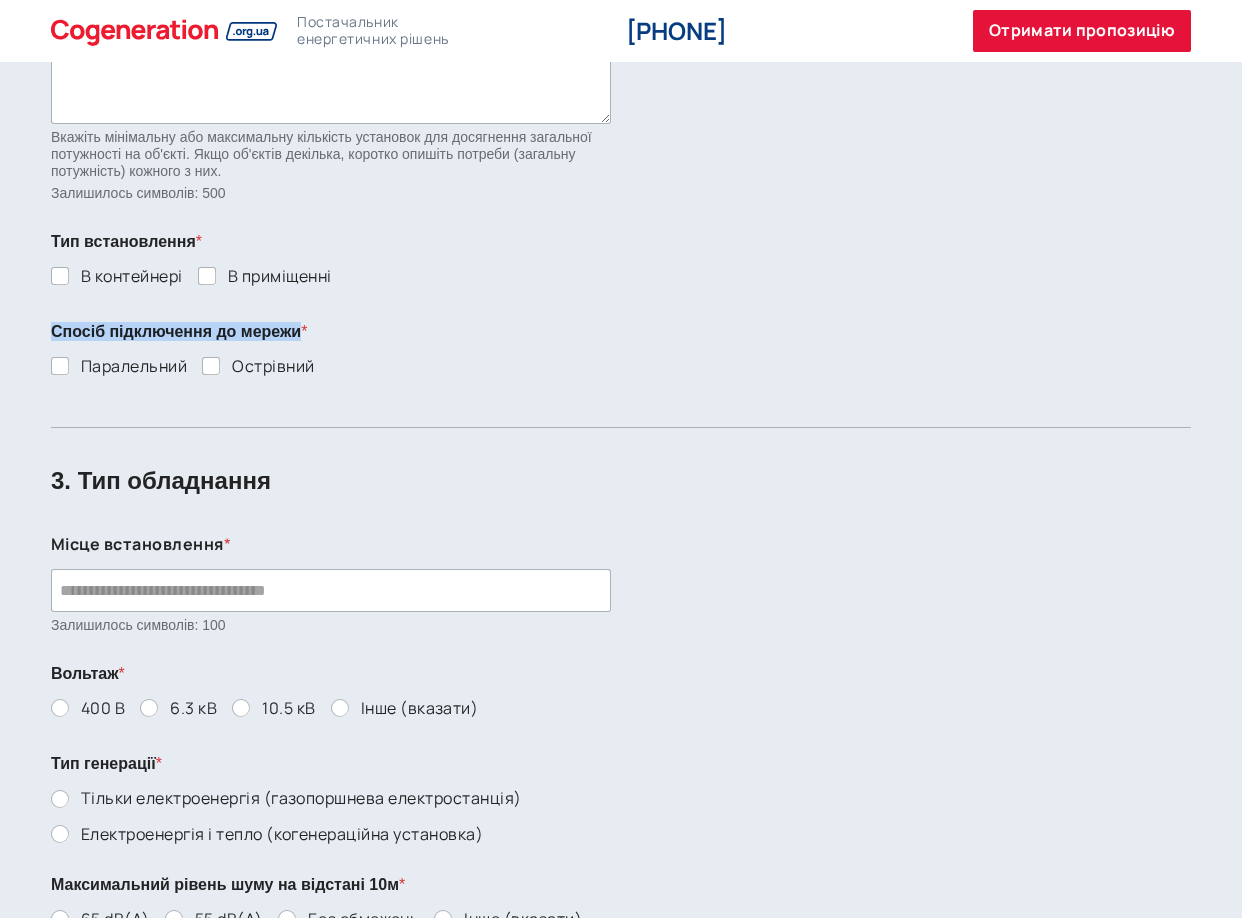 drag, startPoint x: 312, startPoint y: 332, endPoint x: 56, endPoint y: 337, distance: 256.04883 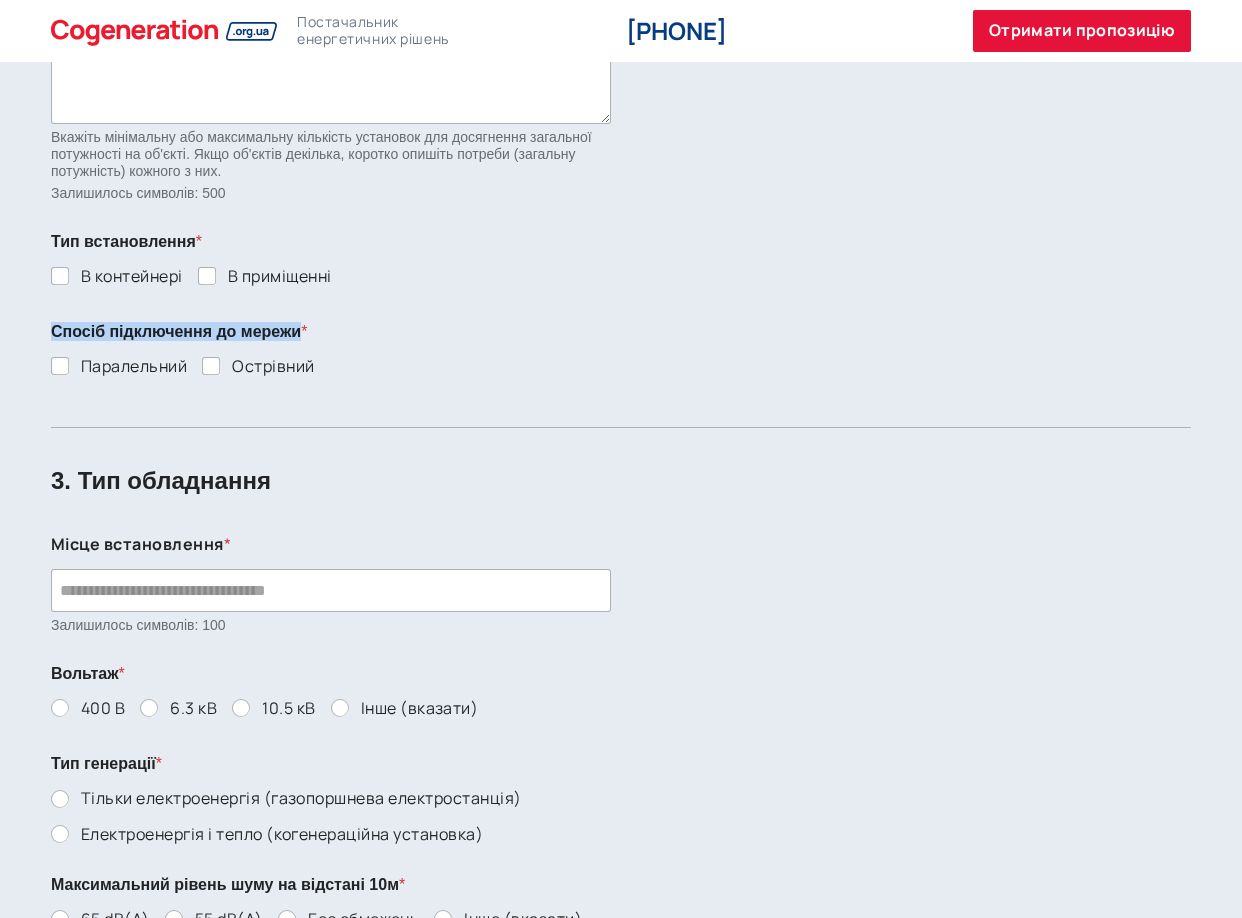 click on "Спосіб підключення до мережи  *" at bounding box center (179, 331) 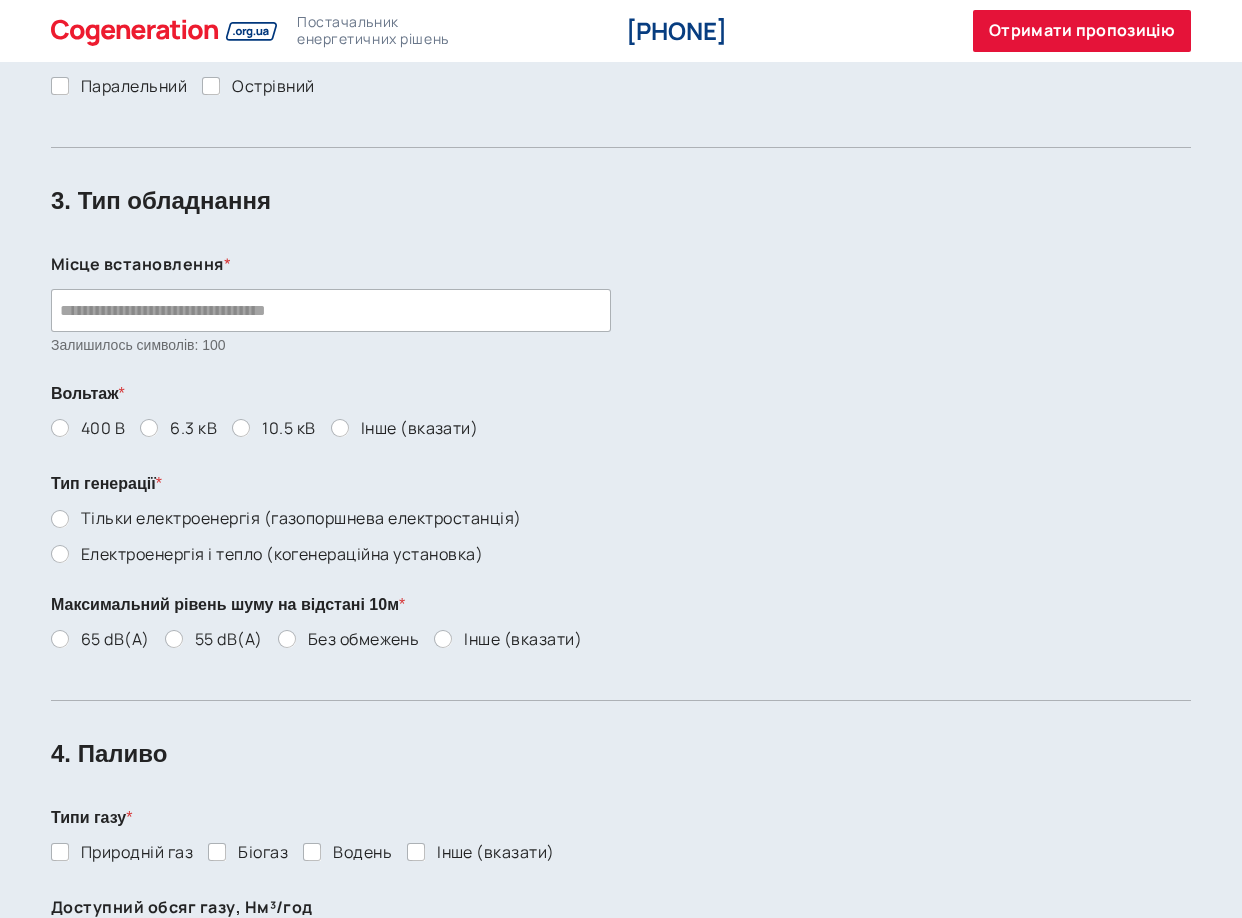 scroll, scrollTop: 2200, scrollLeft: 0, axis: vertical 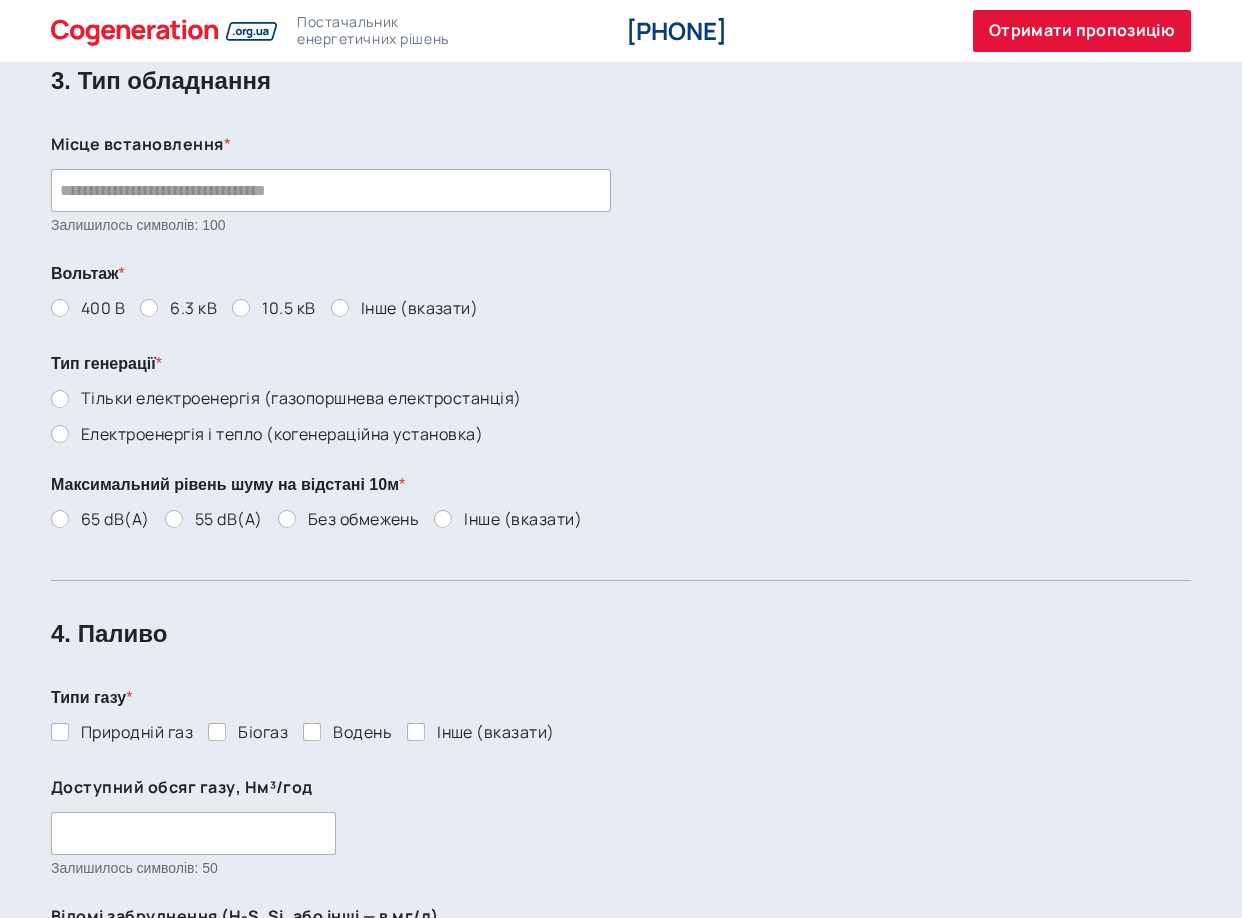 click on "1. Контактна інформація Ваше ім'я  * Назва організації  * Залишилось символів: 50 Ваш номер телефону  * Ваш Email  * Адреса  * Залишилось символів: 80 Веб-сайт  * Залишилось символів: 50 2. Загальна потреба Загальна електрична потужність, кВт  * Загальна теплова потужність, кВт Кількість установок  * Вкажіть мінімальну або максимальну кількість установок для досягнення загальної потужності на об'єкті. Якщо об'єктів декілька, коротко опишіть потреби (загальну потужність) кожного з них. Залишилось символів: 500 Тип встановлення  * В контейнері В приміщенні * Паралельний * * *" at bounding box center [621, 335] 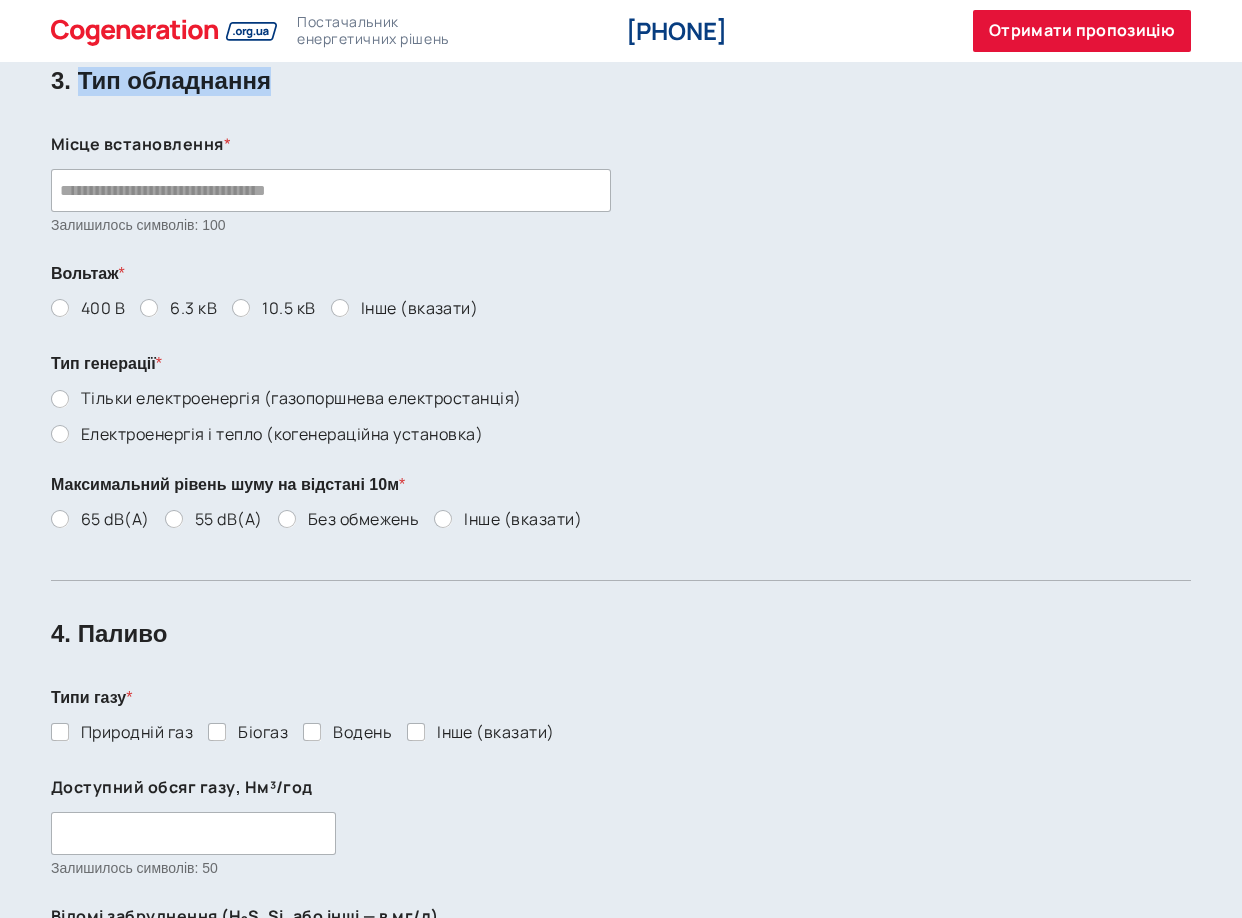 drag, startPoint x: 288, startPoint y: 83, endPoint x: 84, endPoint y: 79, distance: 204.03922 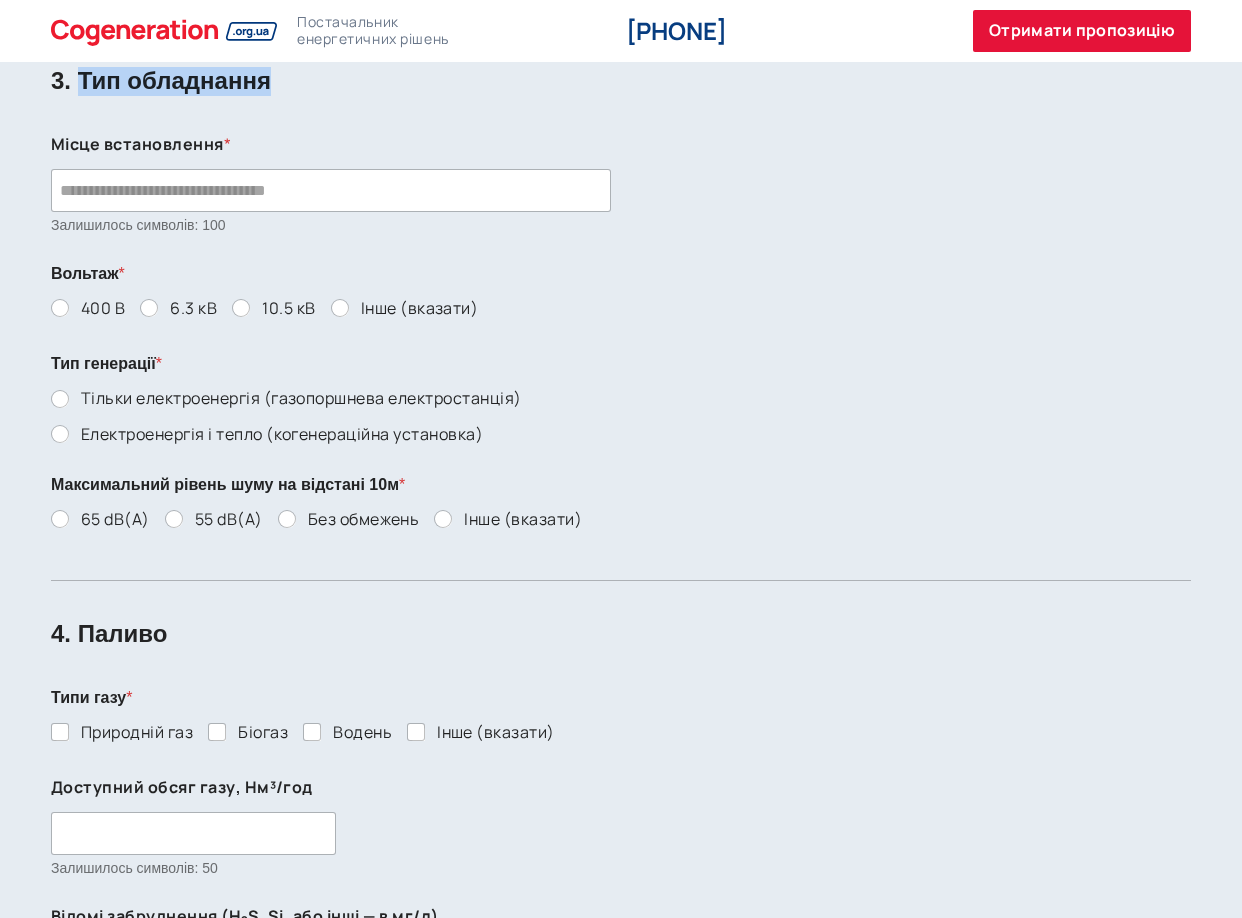 click on "3. Тип обладнання" at bounding box center [621, 74] 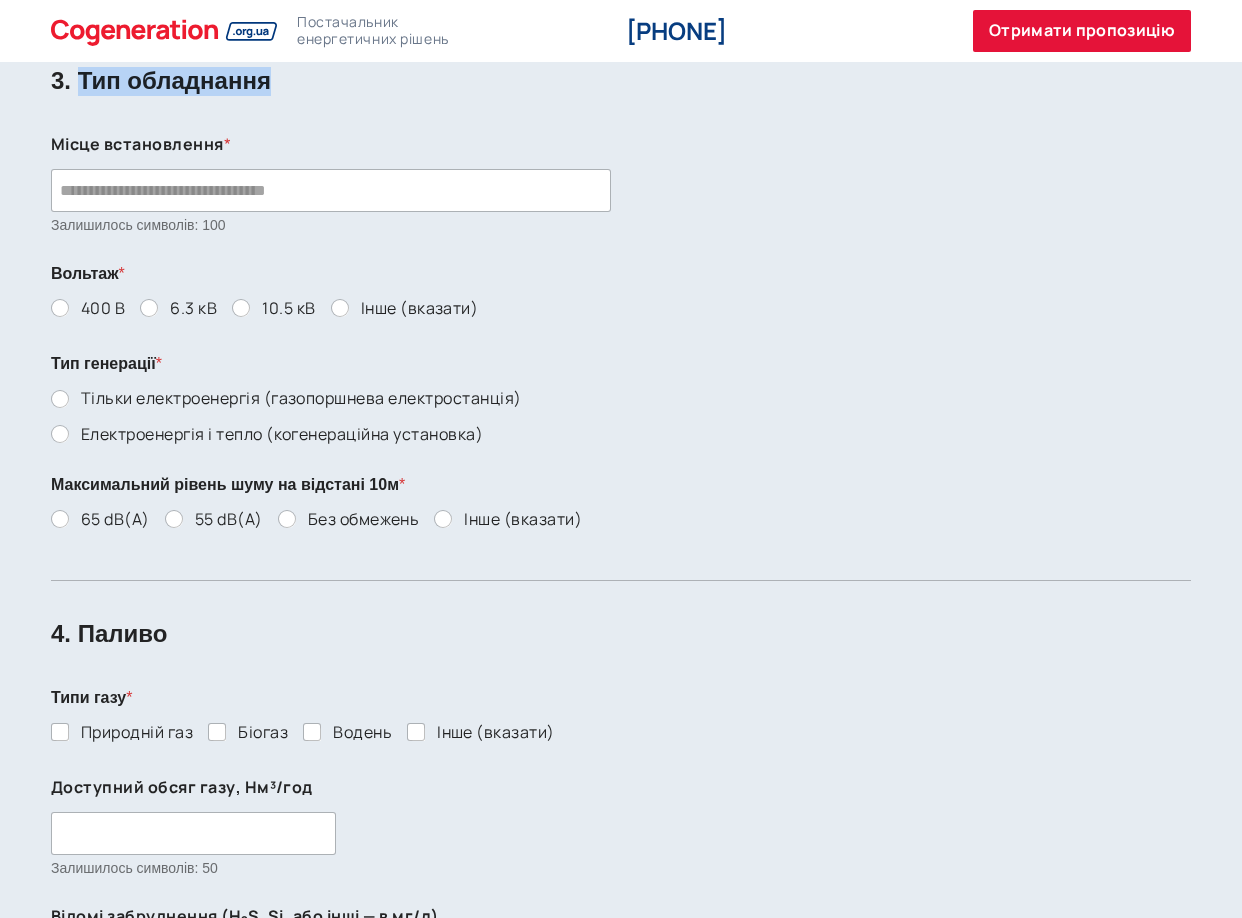copy on "Тип обладнання" 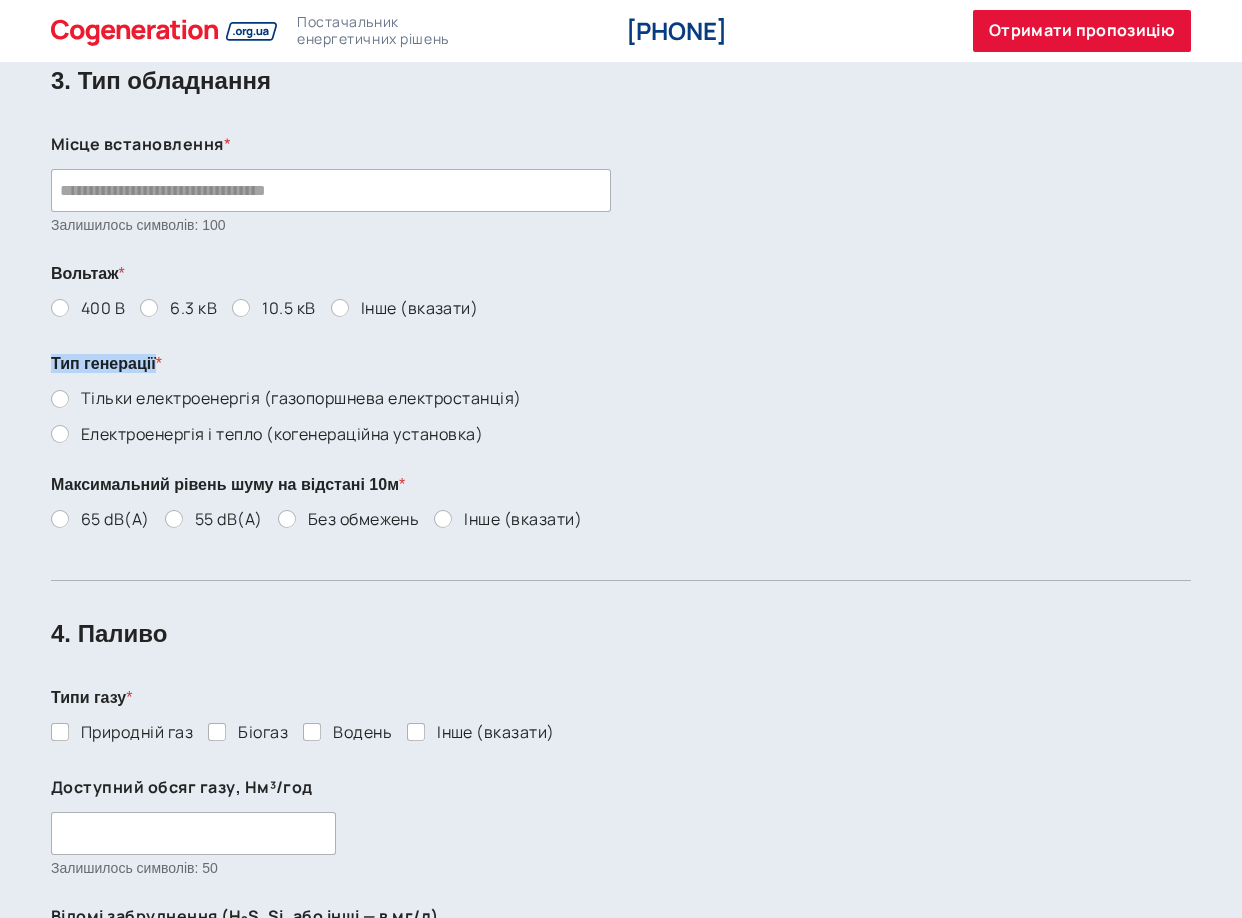 drag, startPoint x: 159, startPoint y: 361, endPoint x: 53, endPoint y: 355, distance: 106.16968 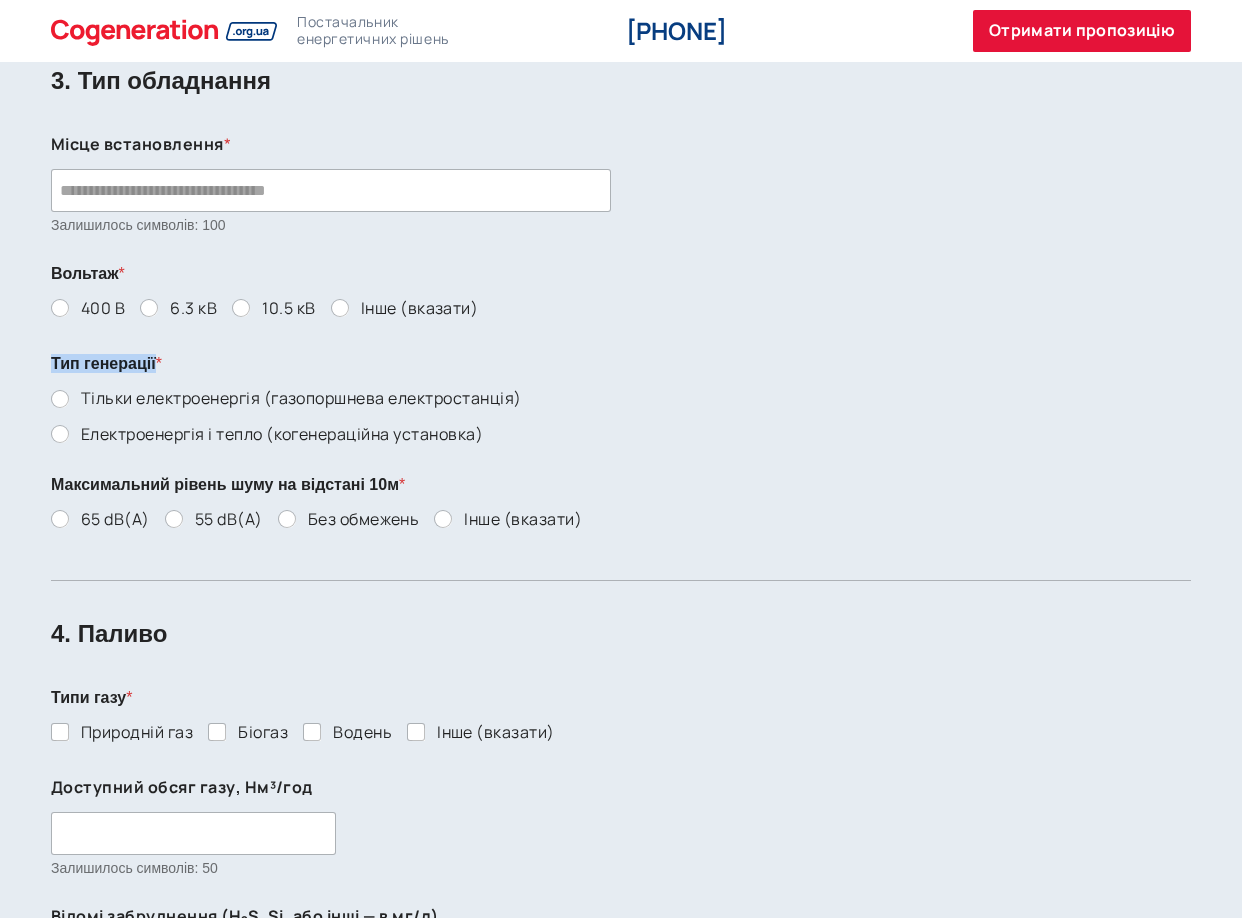 click on "Тип генерації  *" at bounding box center [106, 363] 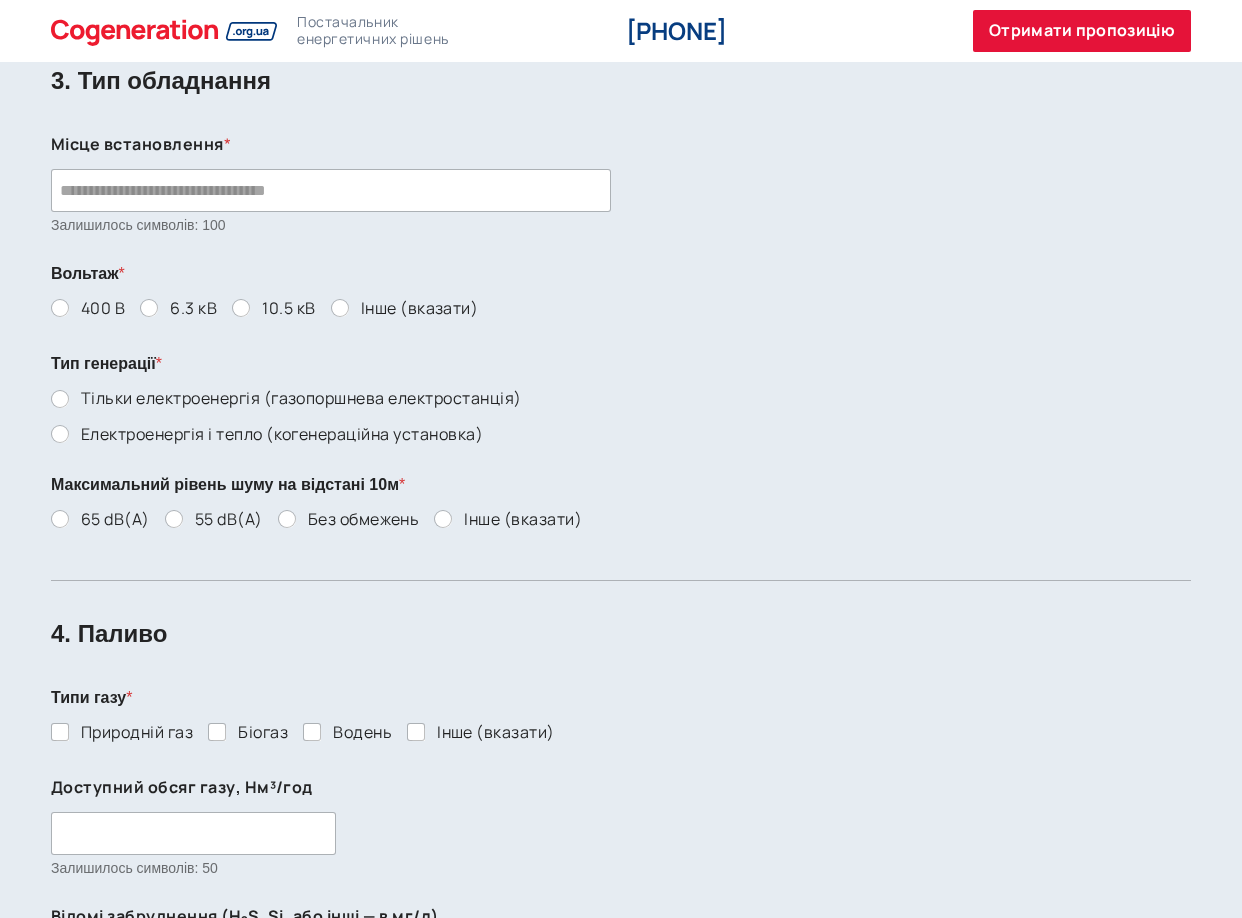 click on "Тільки електроенергія (газопоршнева електростанція)" at bounding box center (295, 398) 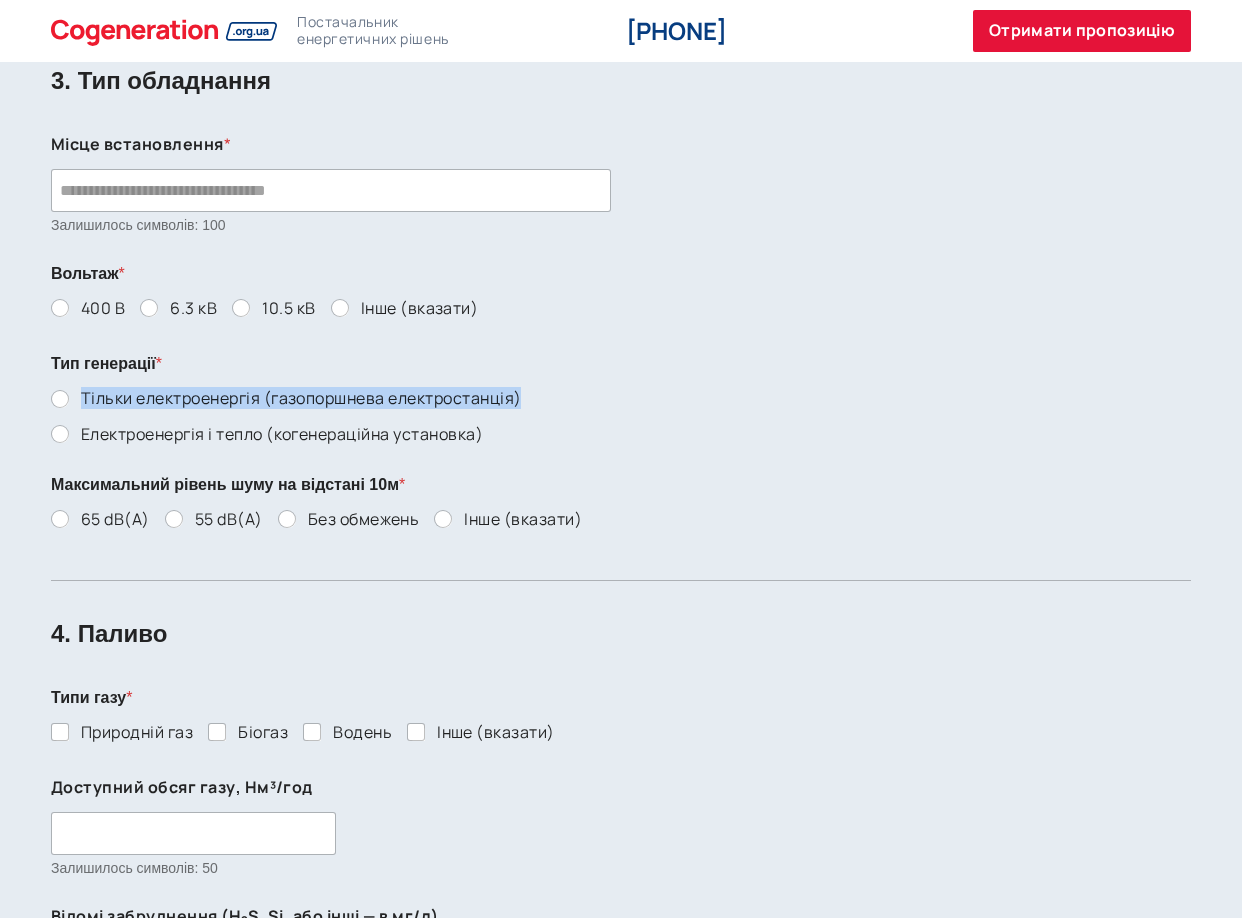 drag, startPoint x: 529, startPoint y: 395, endPoint x: 85, endPoint y: 396, distance: 444.00113 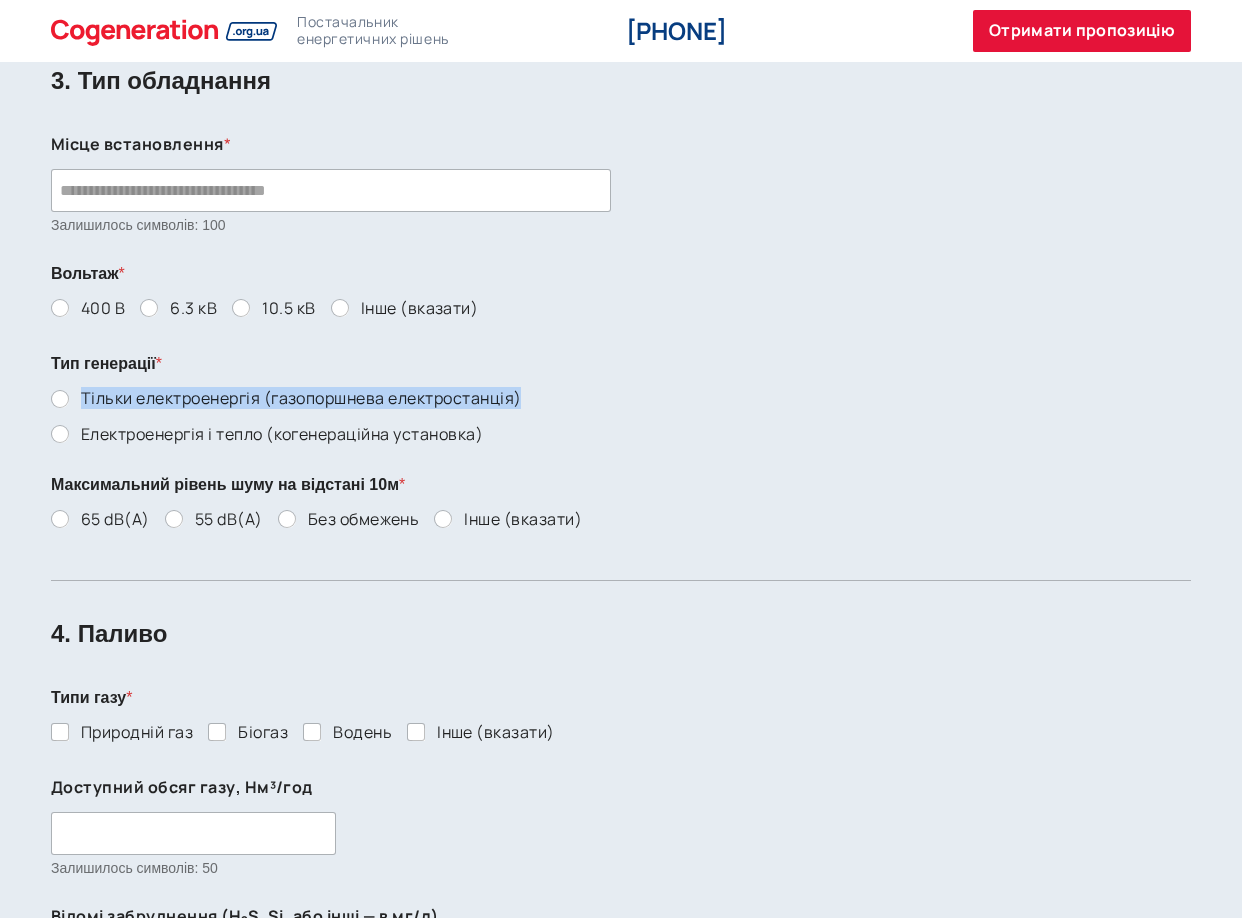 click on "Тільки електроенергія (газопоршнева електростанція)" at bounding box center [621, 398] 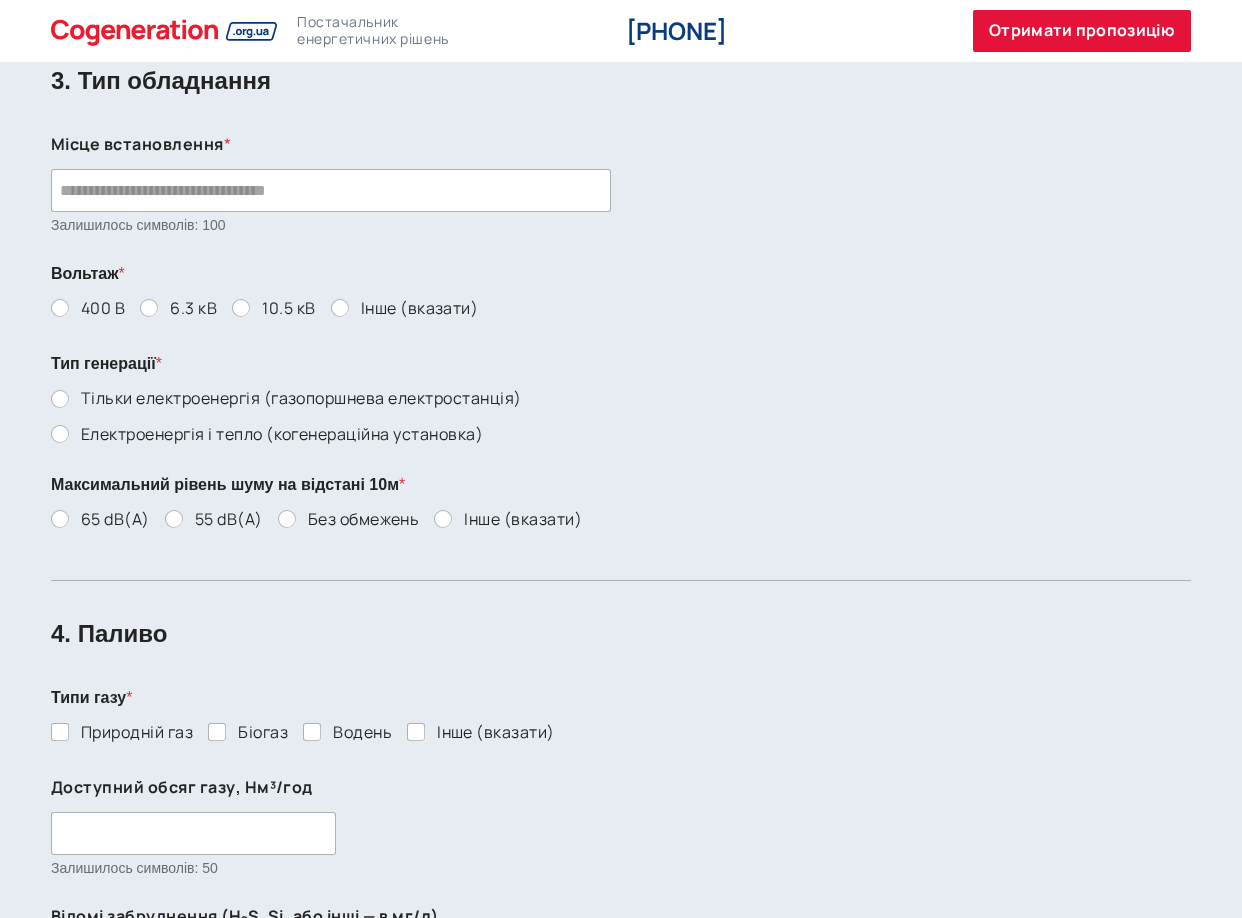 click on "Електроенергія і тепло (когенераційна установка)" at bounding box center (276, 434) 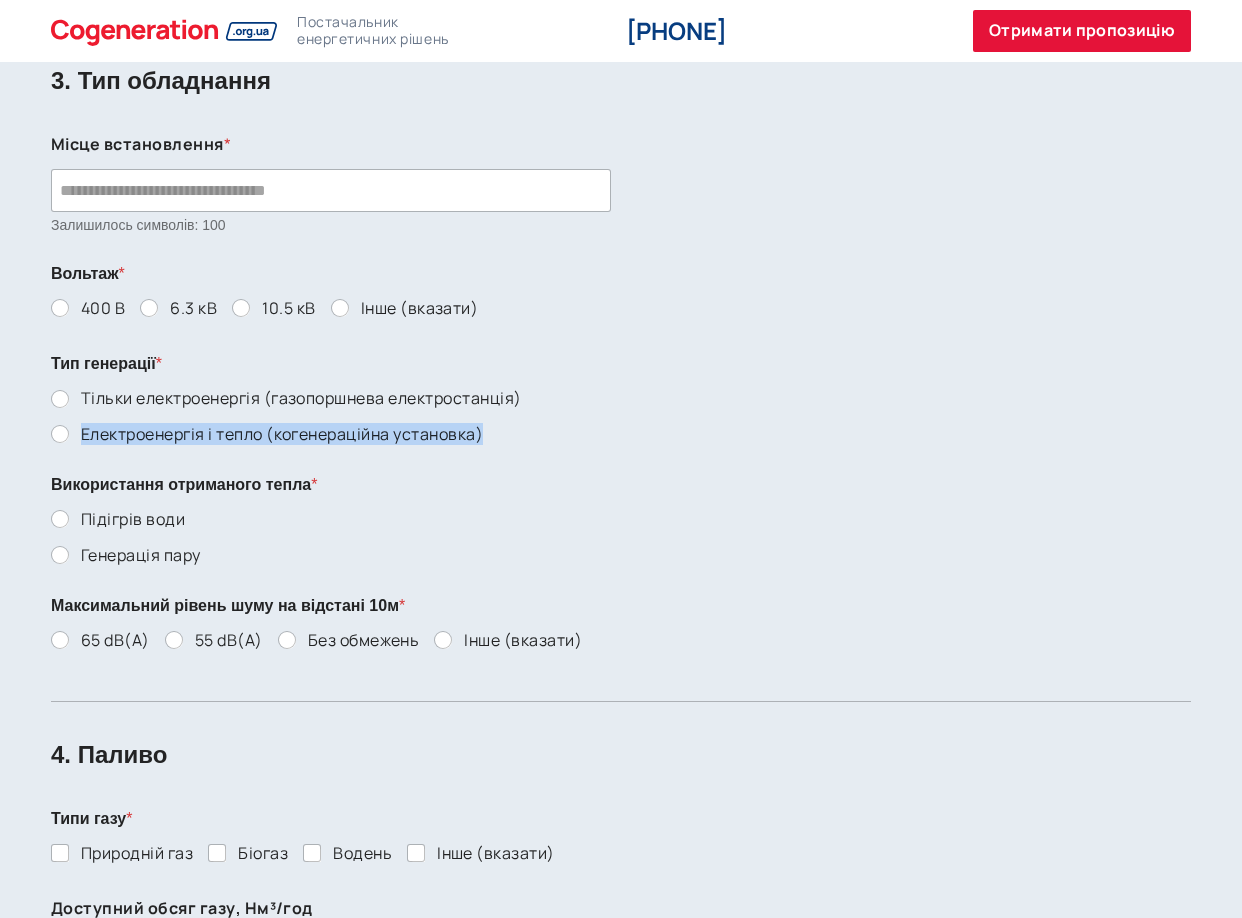 drag, startPoint x: 492, startPoint y: 429, endPoint x: 80, endPoint y: 425, distance: 412.0194 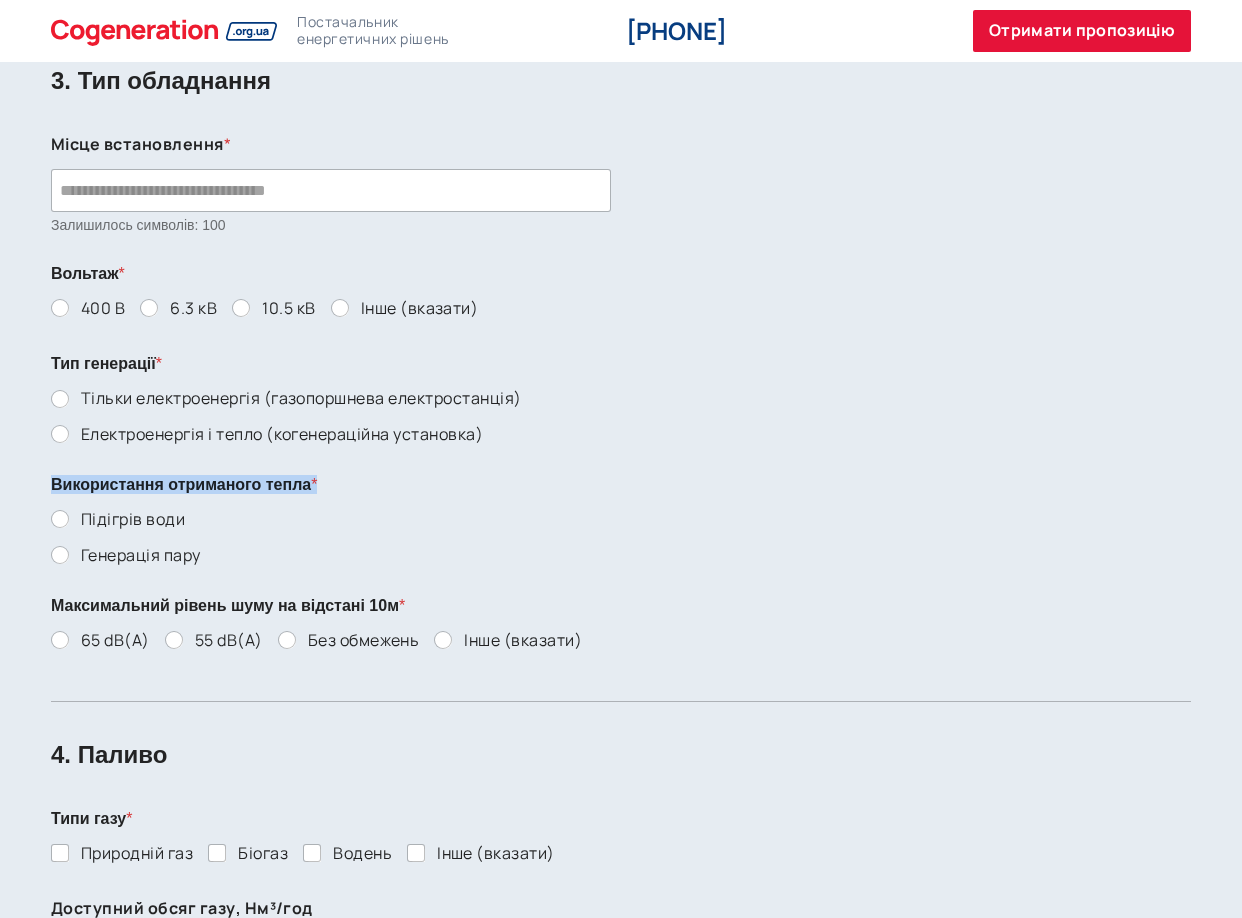 drag, startPoint x: 334, startPoint y: 483, endPoint x: 42, endPoint y: 486, distance: 292.0154 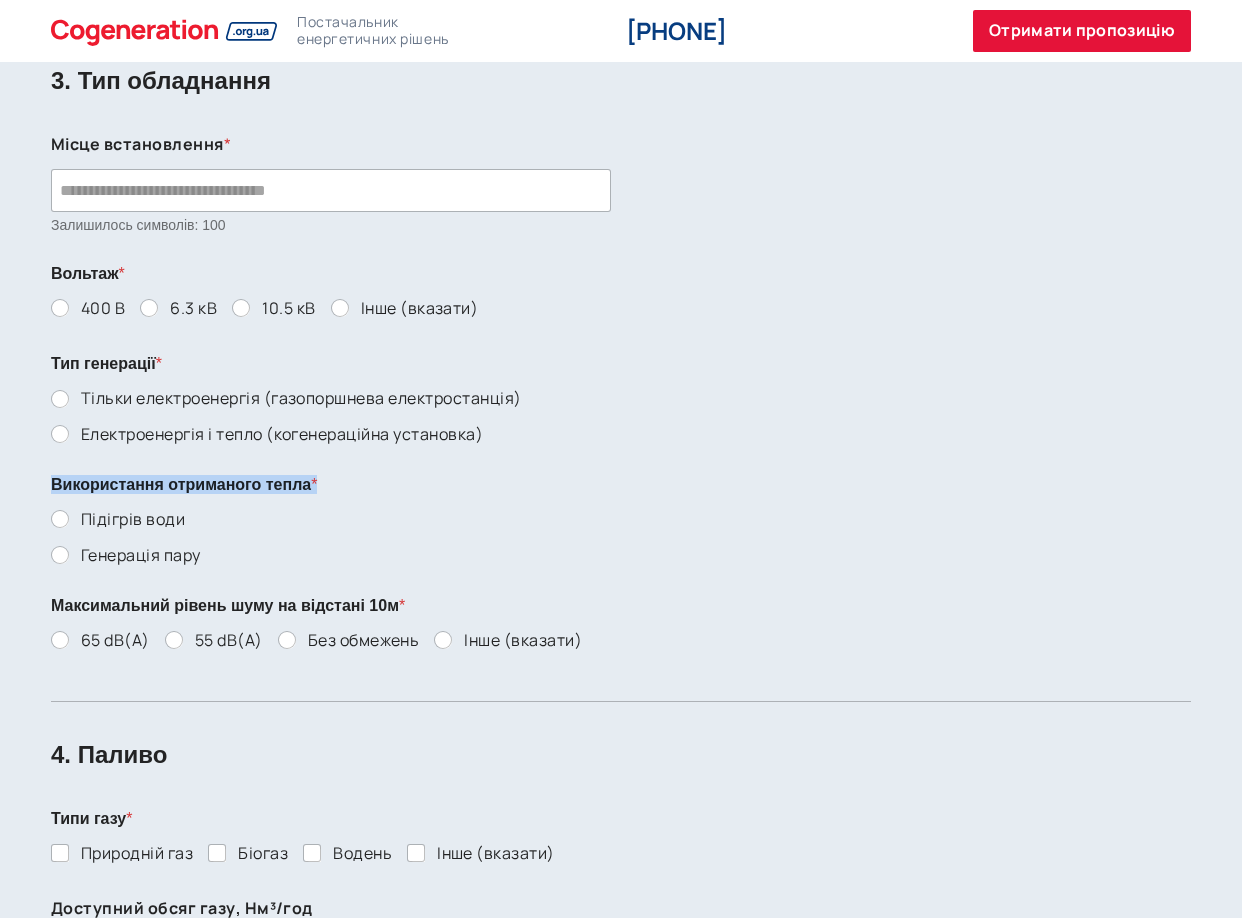 click on "1. Контактна інформація Ваше ім'я  * Назва організації  * Залишилось символів: 50 Ваш номер телефону  * Ваш Email  * Адреса  * Залишилось символів: 80 Веб-сайт  * Залишилось символів: 50 2. Загальна потреба Загальна електрична потужність, кВт  * Загальна теплова потужність, кВт Кількість установок  * Залишилось символів: 500" at bounding box center (621, 332) 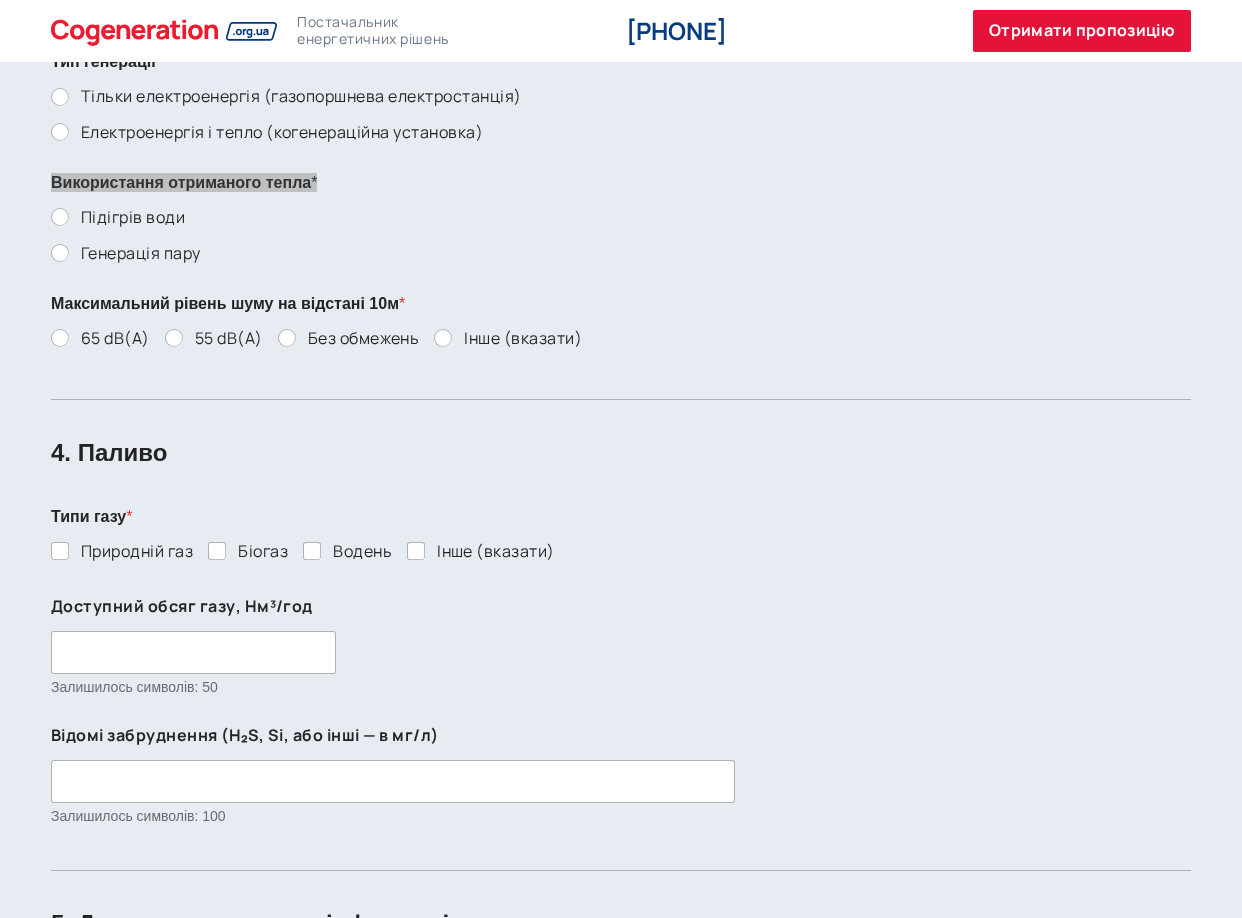 scroll, scrollTop: 2500, scrollLeft: 0, axis: vertical 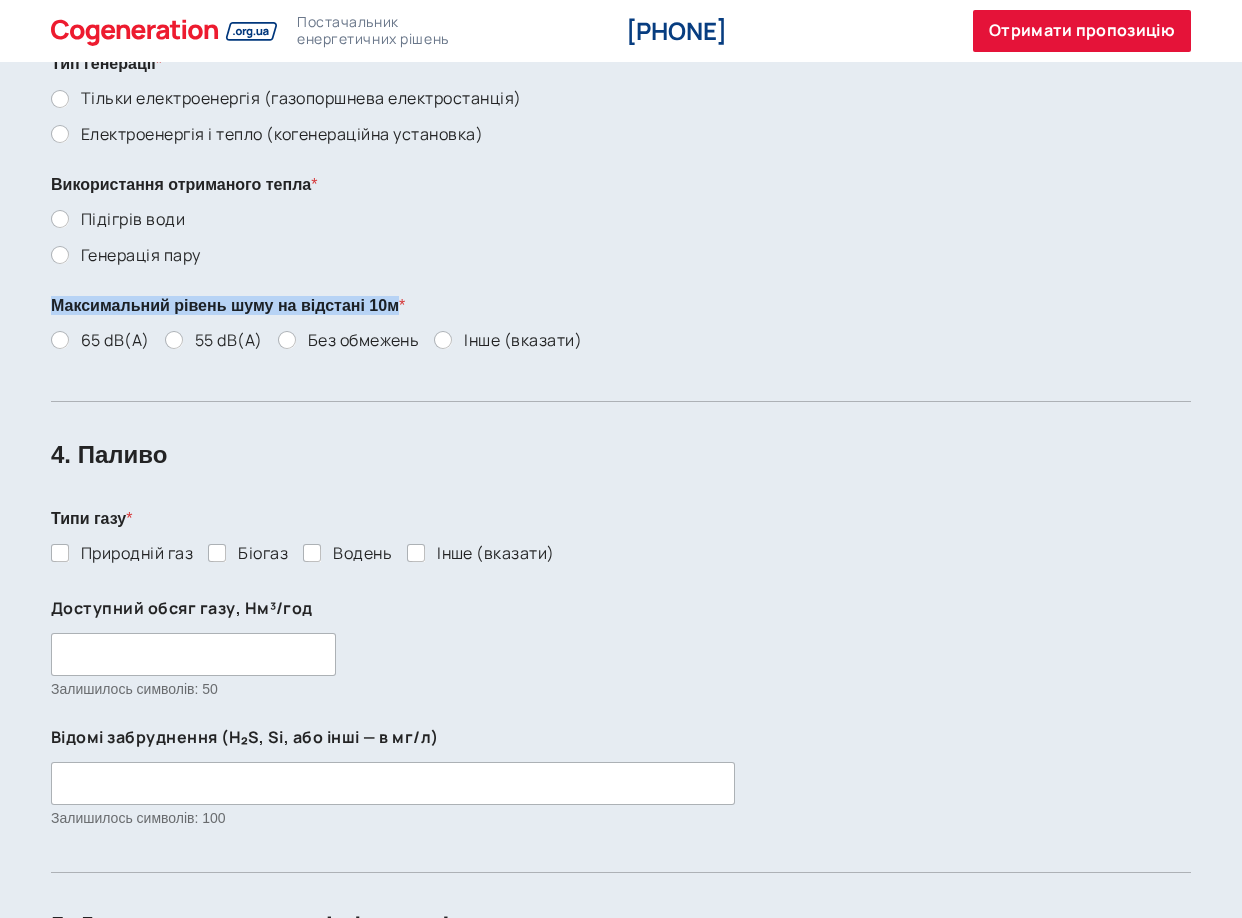 drag, startPoint x: 415, startPoint y: 303, endPoint x: 36, endPoint y: 284, distance: 379.47595 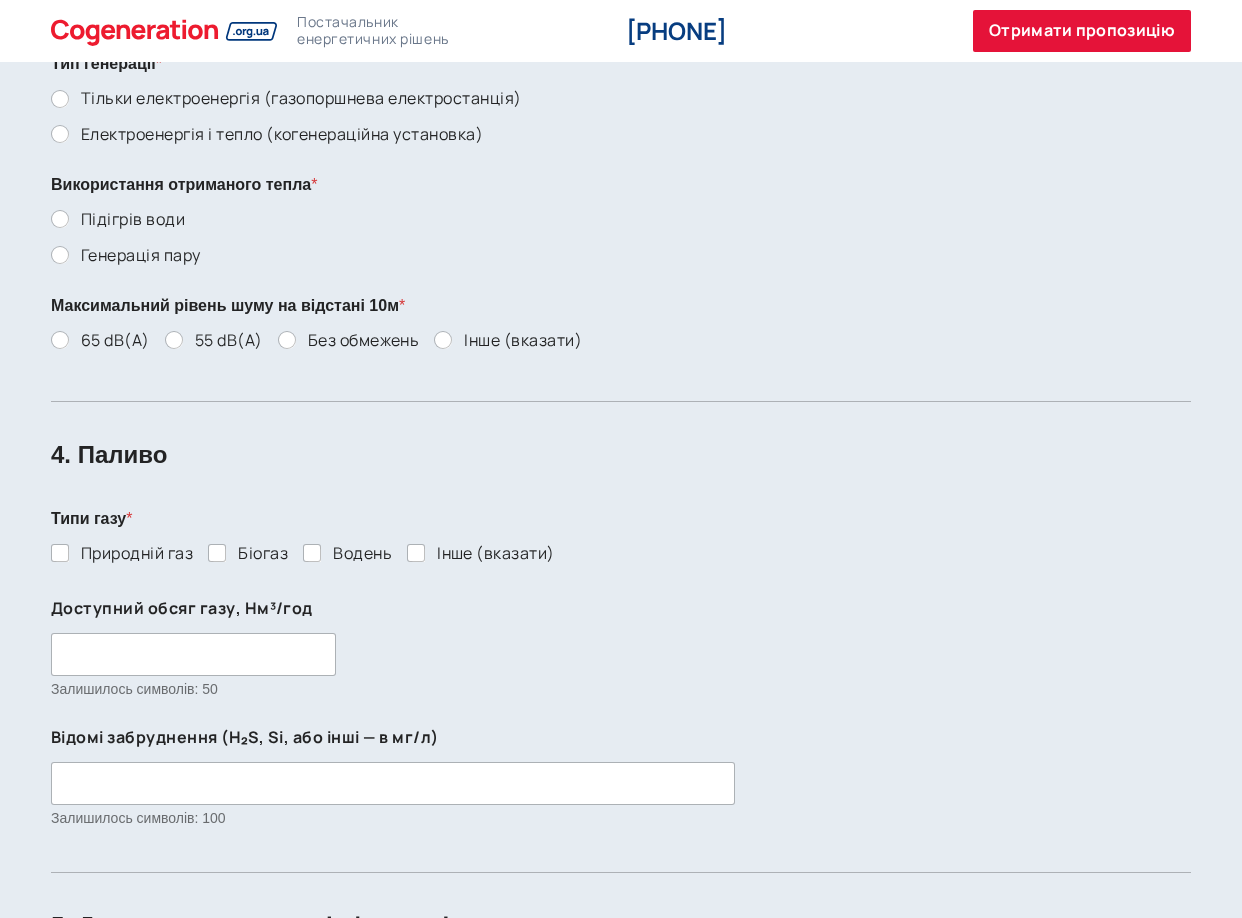 drag, startPoint x: 334, startPoint y: 301, endPoint x: 688, endPoint y: 253, distance: 357.2394 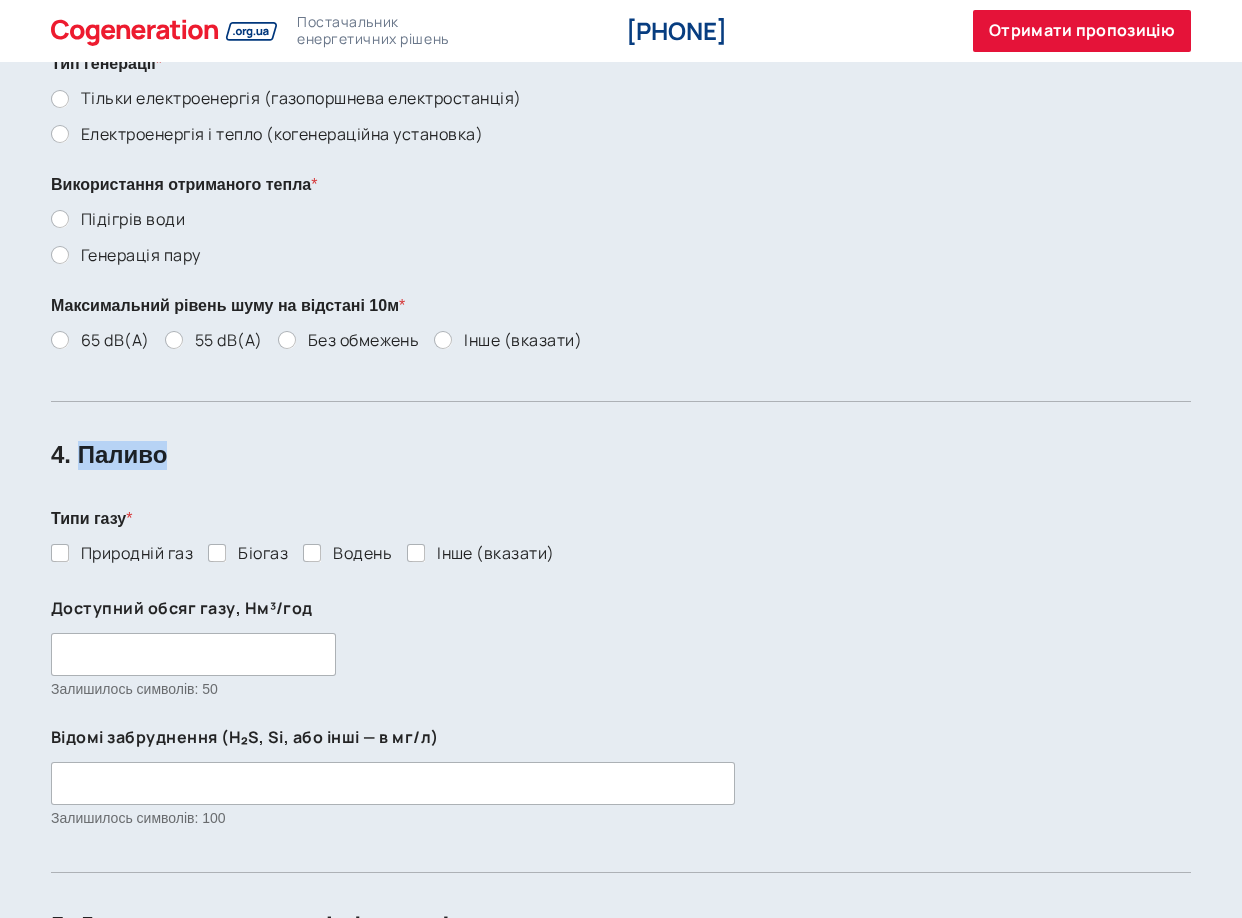 drag, startPoint x: 180, startPoint y: 456, endPoint x: 83, endPoint y: 457, distance: 97.00516 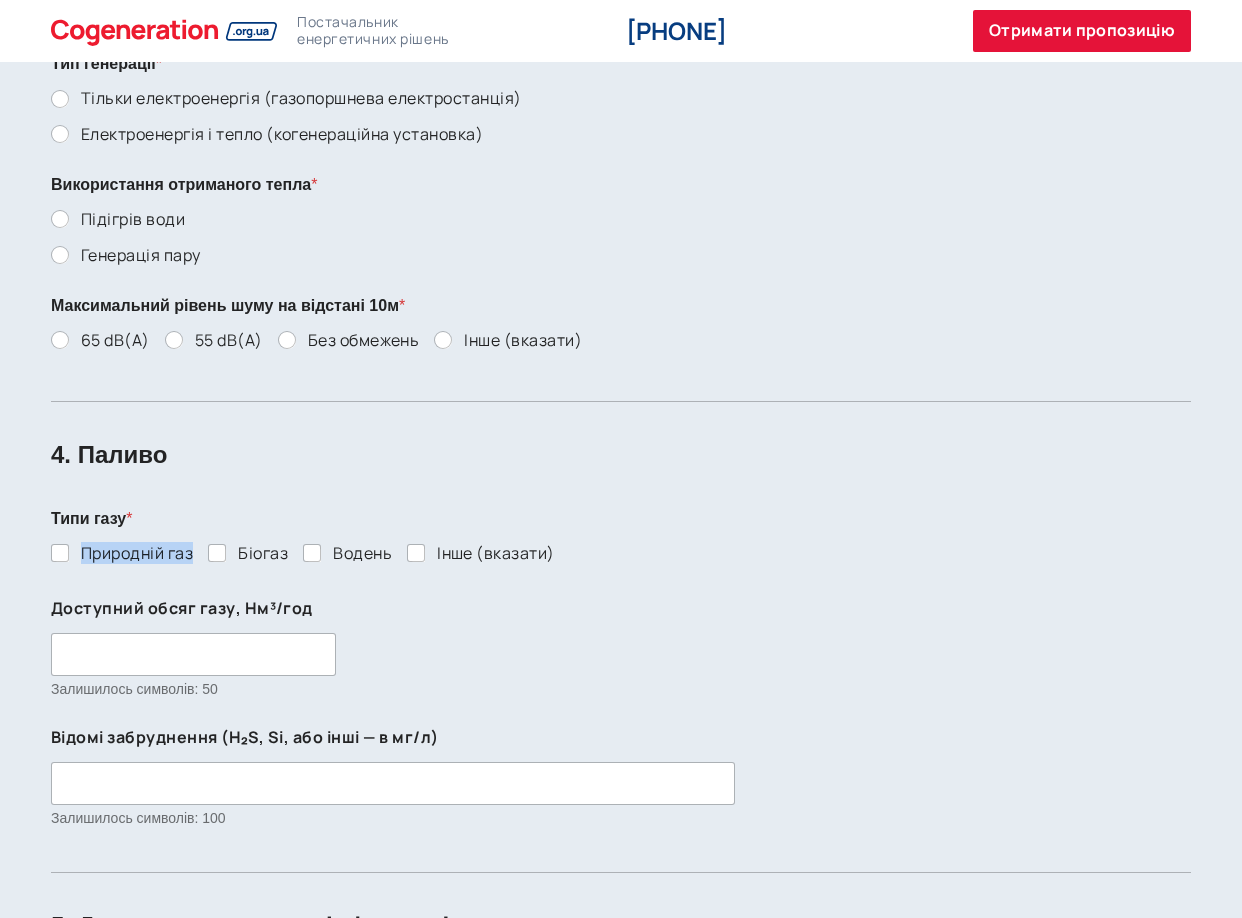 drag, startPoint x: 196, startPoint y: 551, endPoint x: 84, endPoint y: 549, distance: 112.01785 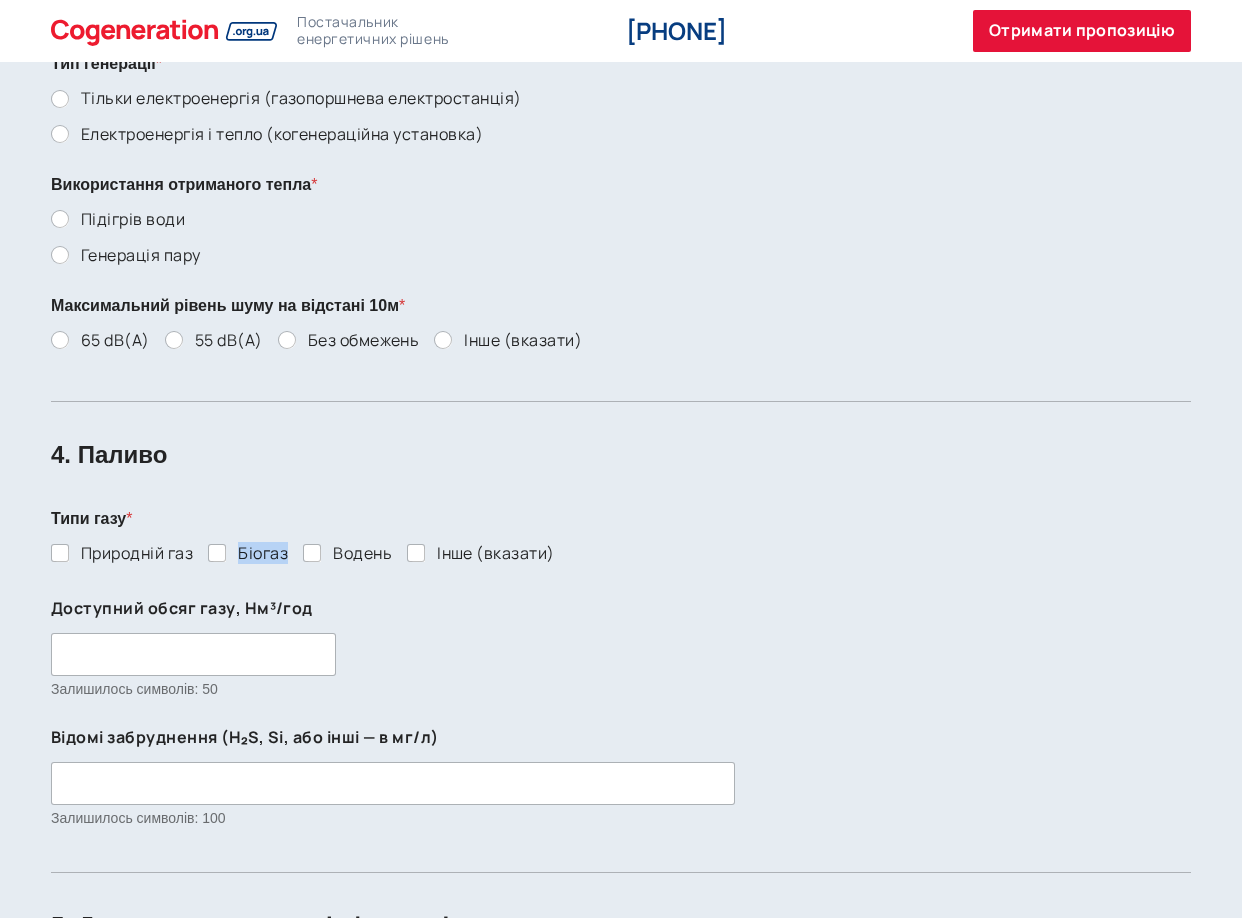 drag, startPoint x: 291, startPoint y: 551, endPoint x: 243, endPoint y: 545, distance: 48.373547 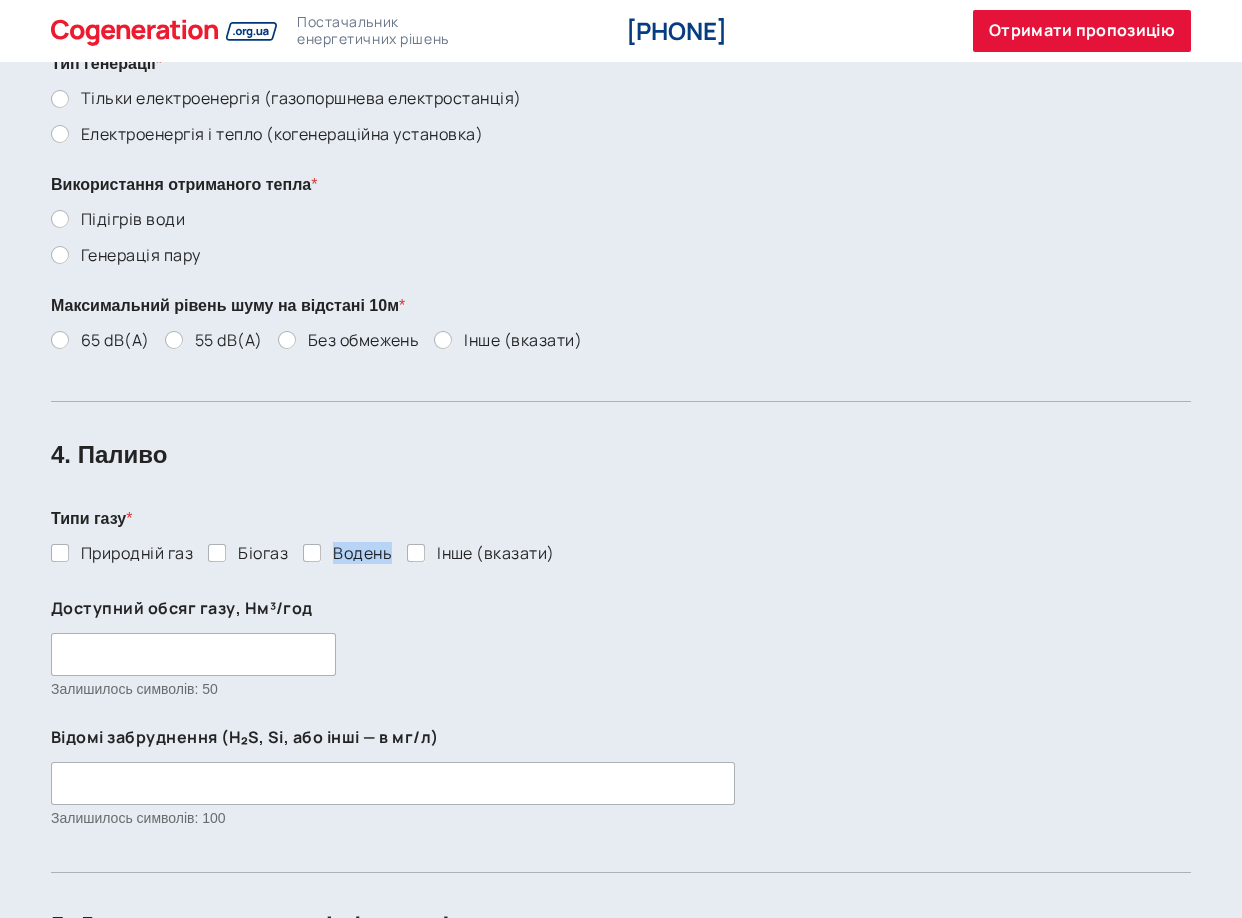 drag, startPoint x: 395, startPoint y: 551, endPoint x: 337, endPoint y: 555, distance: 58.137768 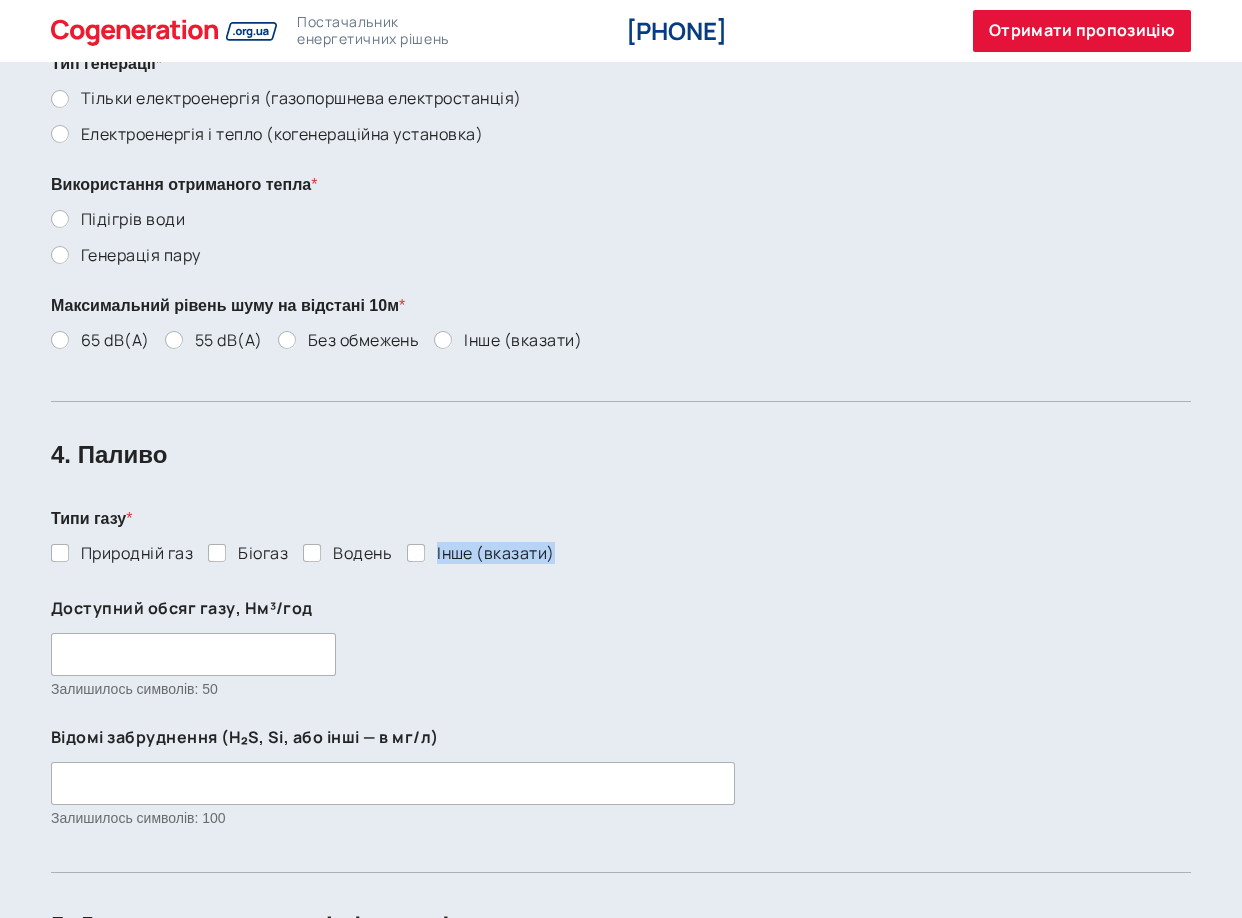 drag, startPoint x: 500, startPoint y: 551, endPoint x: 440, endPoint y: 551, distance: 60 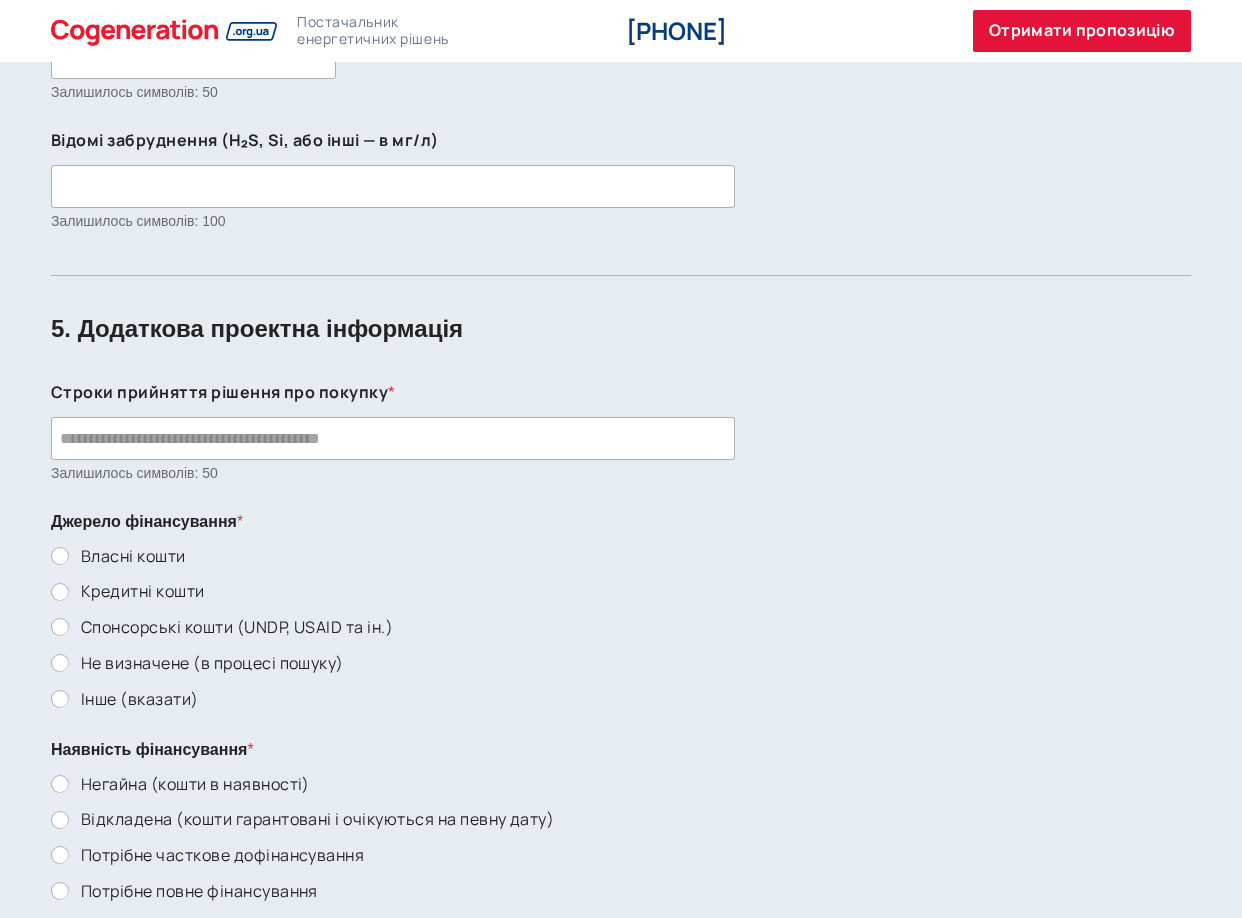 scroll, scrollTop: 3100, scrollLeft: 0, axis: vertical 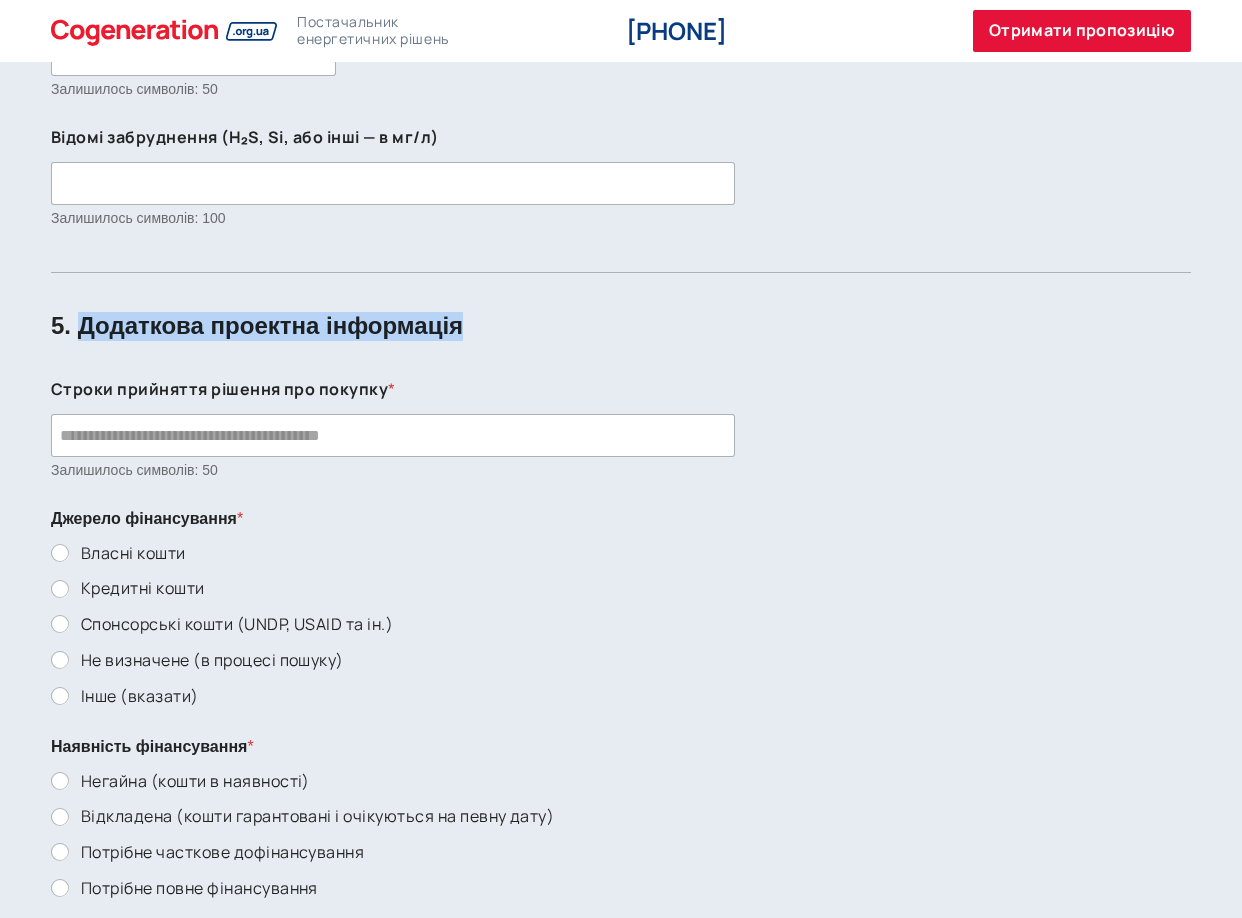 drag, startPoint x: 505, startPoint y: 330, endPoint x: 85, endPoint y: 312, distance: 420.38553 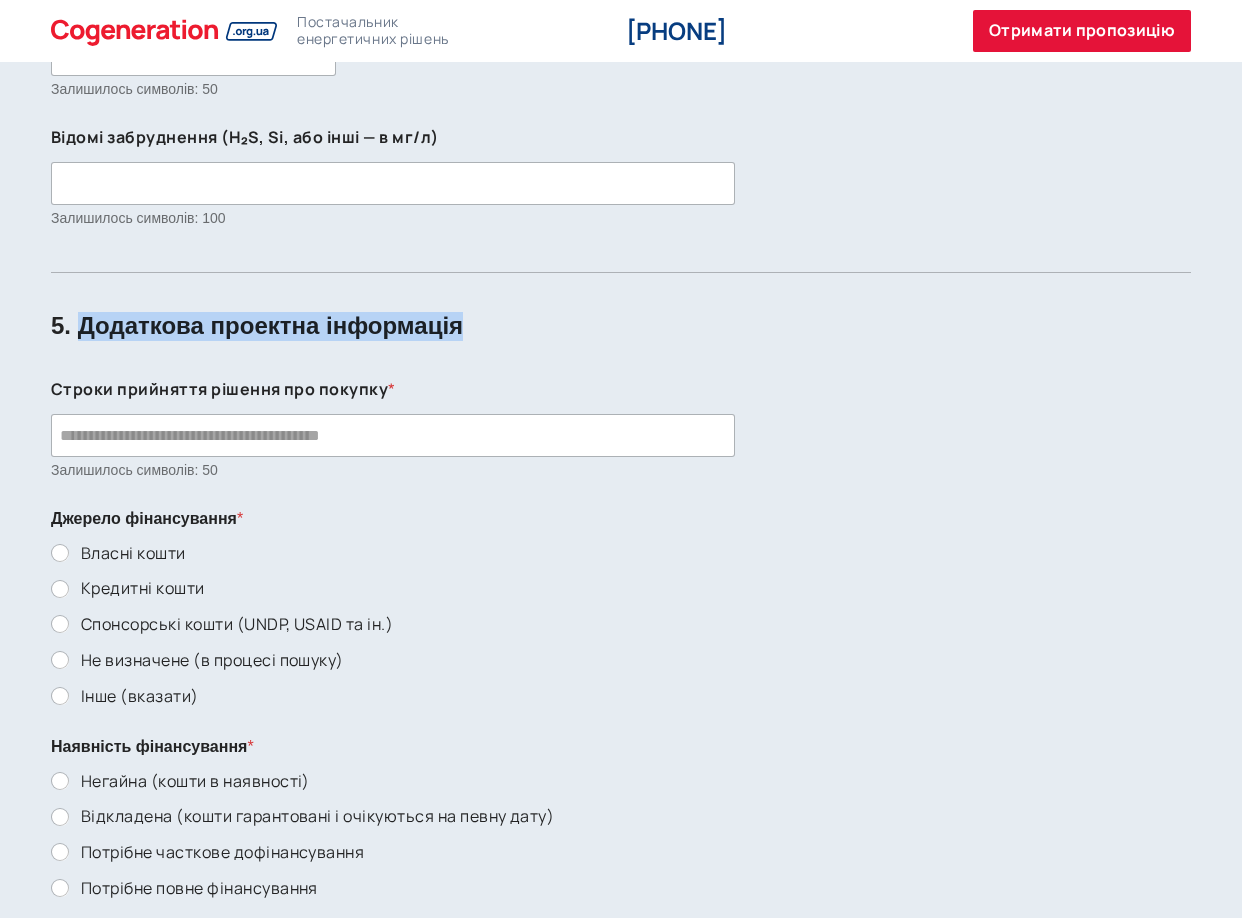 click on "5. Додаткова проектна інформація" at bounding box center [621, 319] 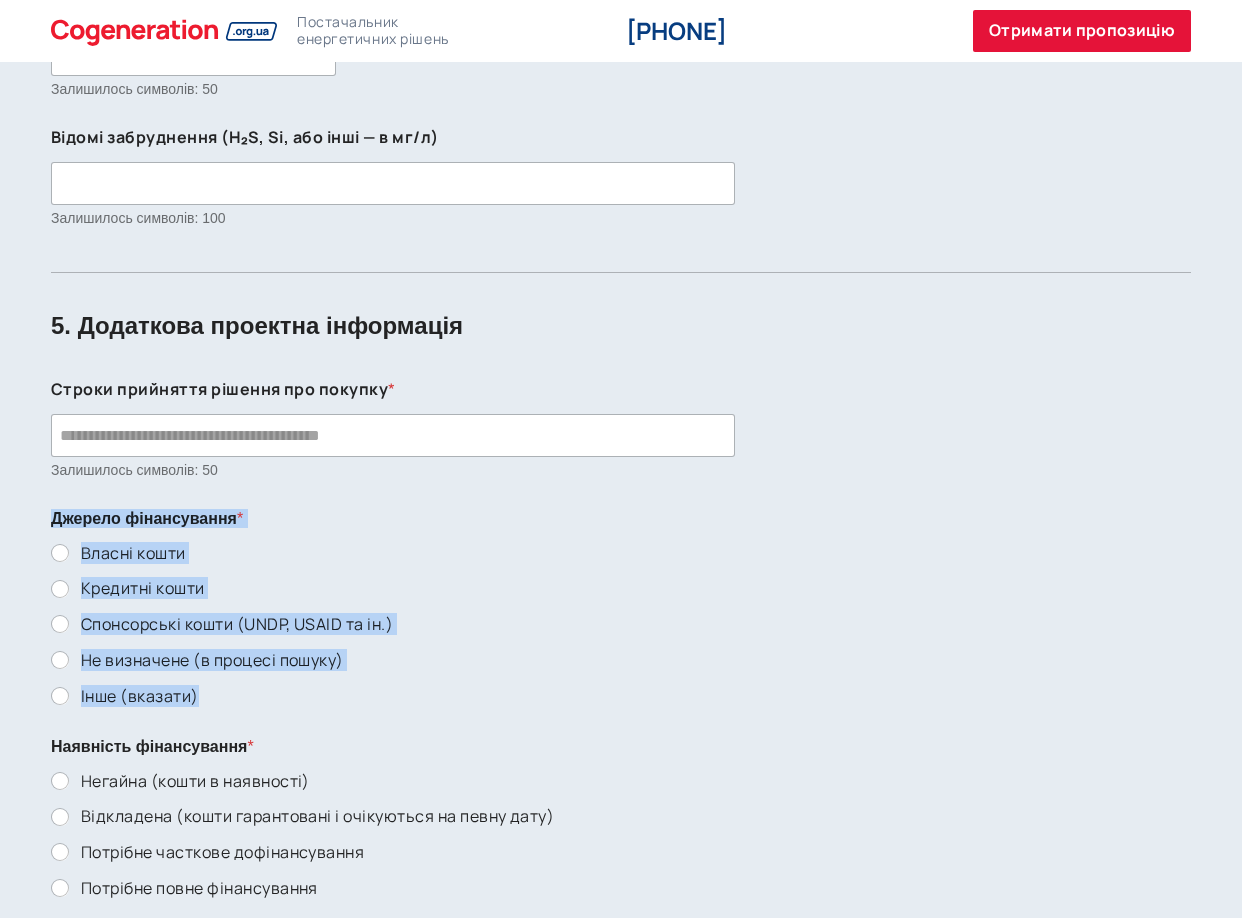 drag, startPoint x: 48, startPoint y: 512, endPoint x: 208, endPoint y: 694, distance: 242.33035 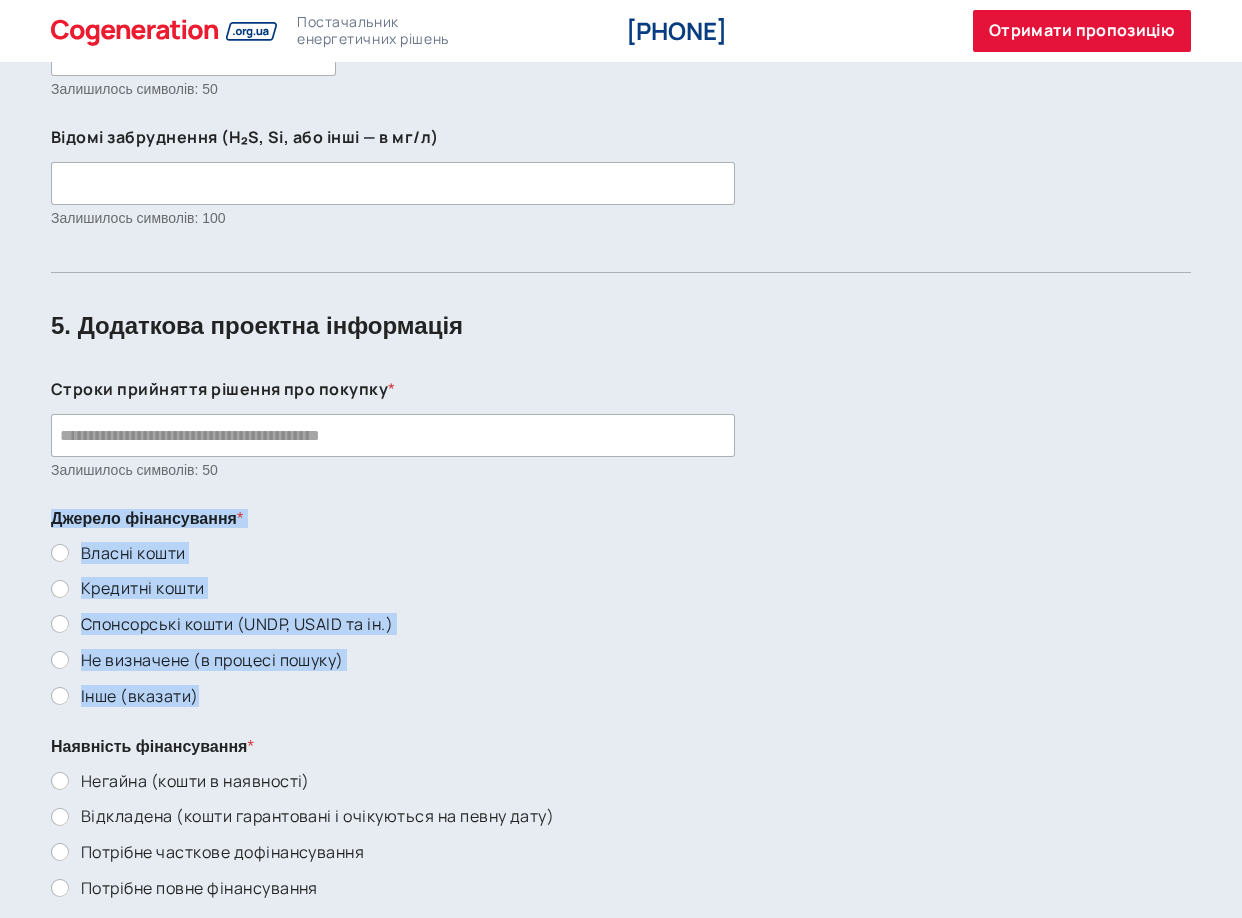 click on "1. Контактна інформація Ваше ім'я  * Назва організації  * Залишилось символів: 50 Ваш номер телефону  * Ваш Email  * Адреса  * Залишилось символів: 80 Веб-сайт  * Залишилось символів: 50 2. Загальна потреба Загальна електрична потужність, кВт  * Загальна теплова потужність, кВт Кількість установок  * Залишилось символів: 500" at bounding box center (621, -568) 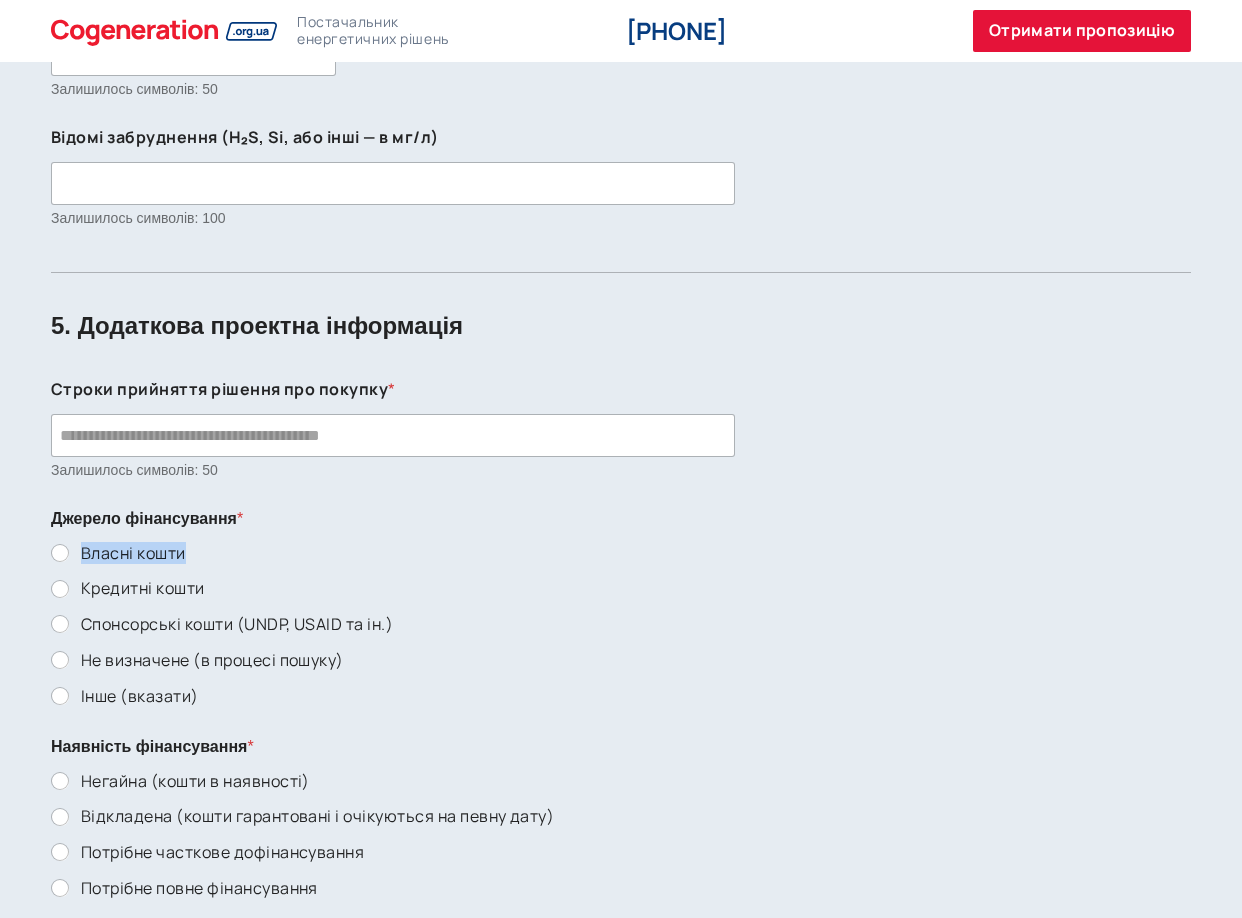 drag, startPoint x: 177, startPoint y: 548, endPoint x: 82, endPoint y: 541, distance: 95.257545 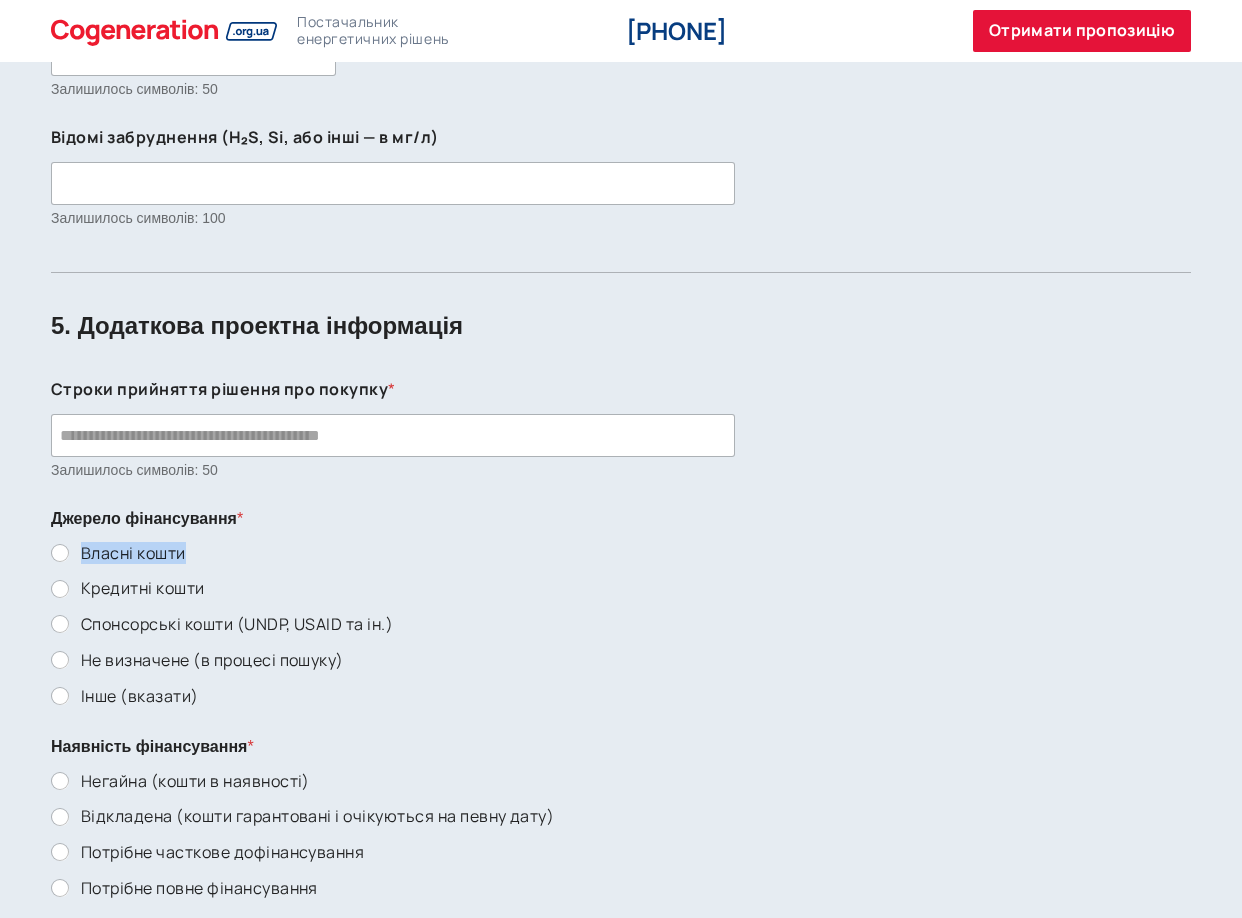 click on "Власні кошти" at bounding box center [621, 553] 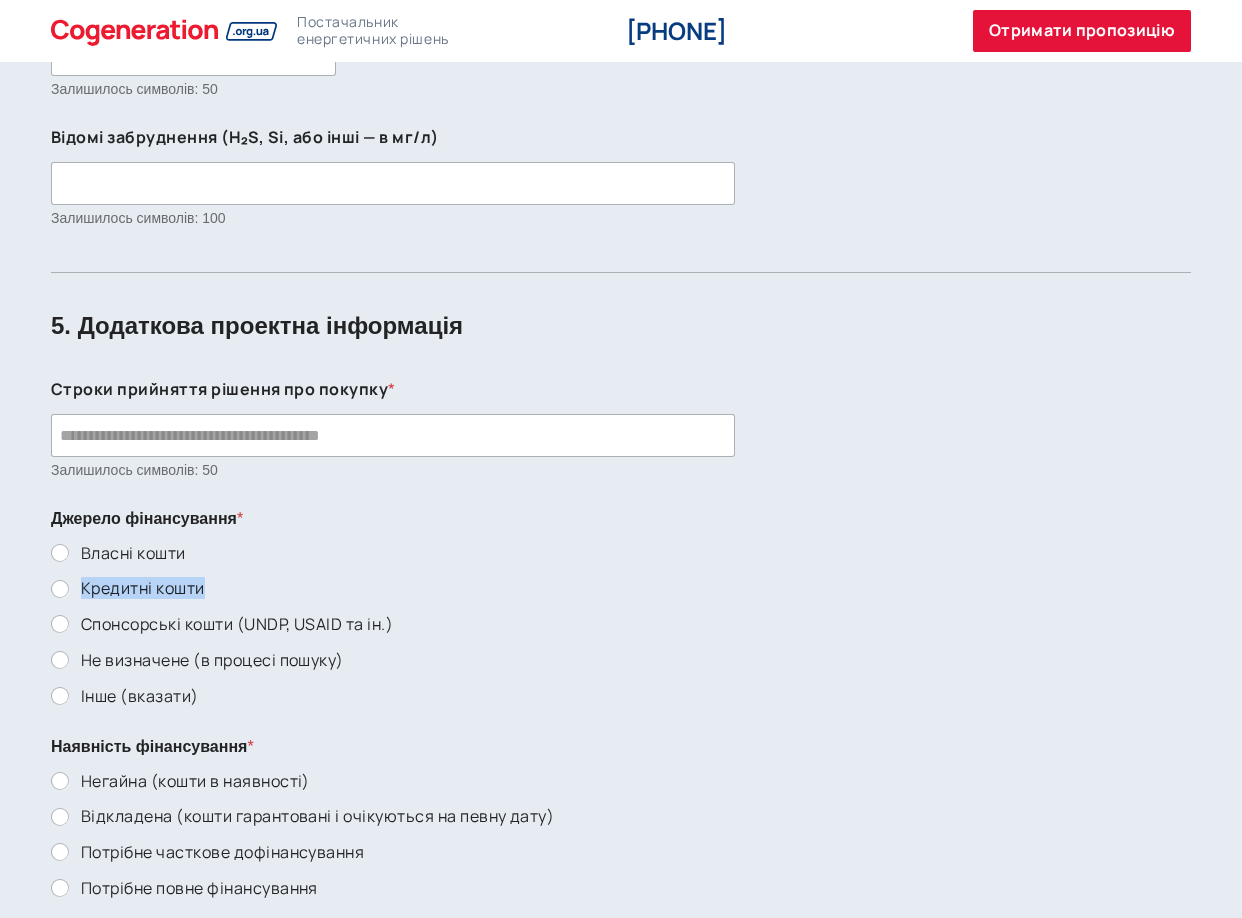drag, startPoint x: 200, startPoint y: 580, endPoint x: 82, endPoint y: 576, distance: 118.06778 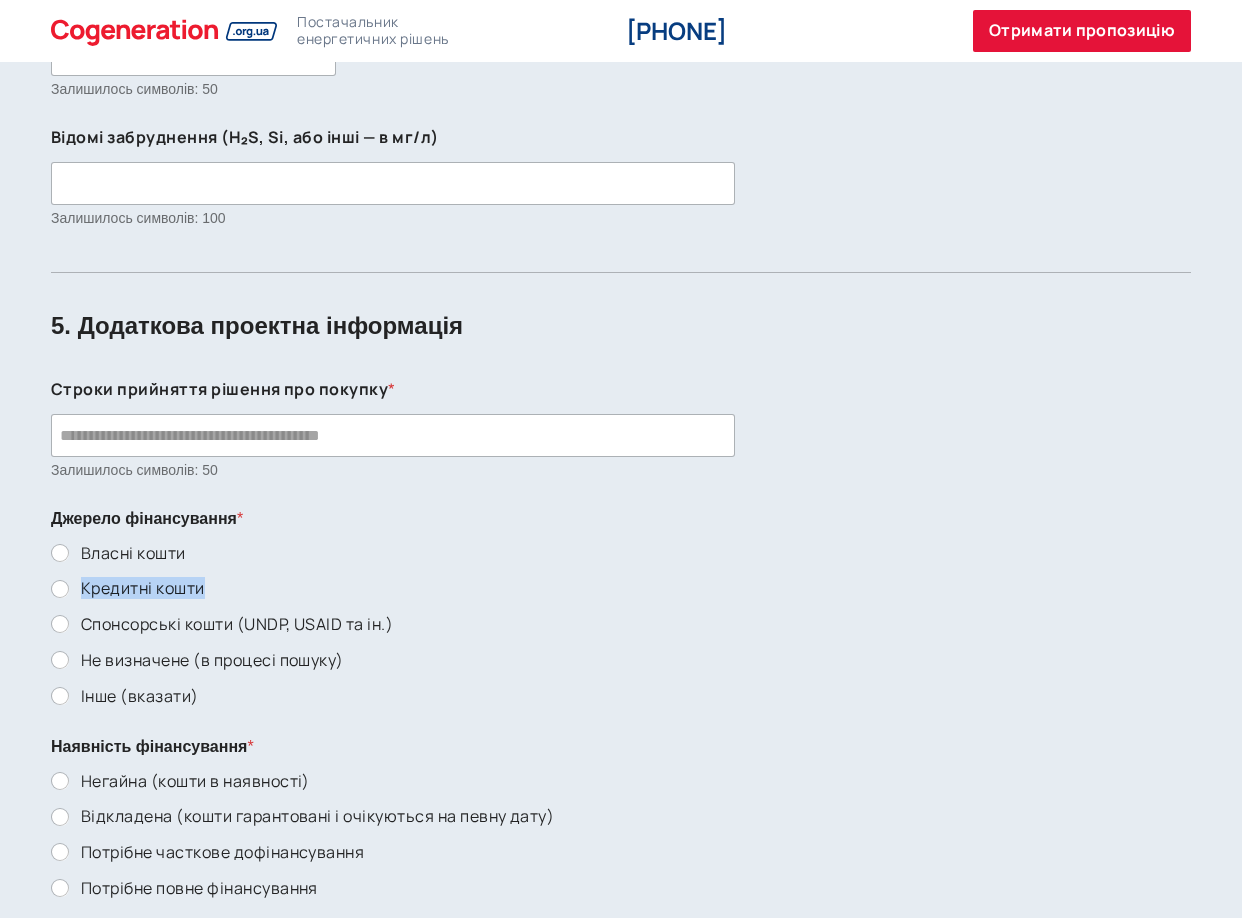 click on "Кредитні кошти" at bounding box center [621, 588] 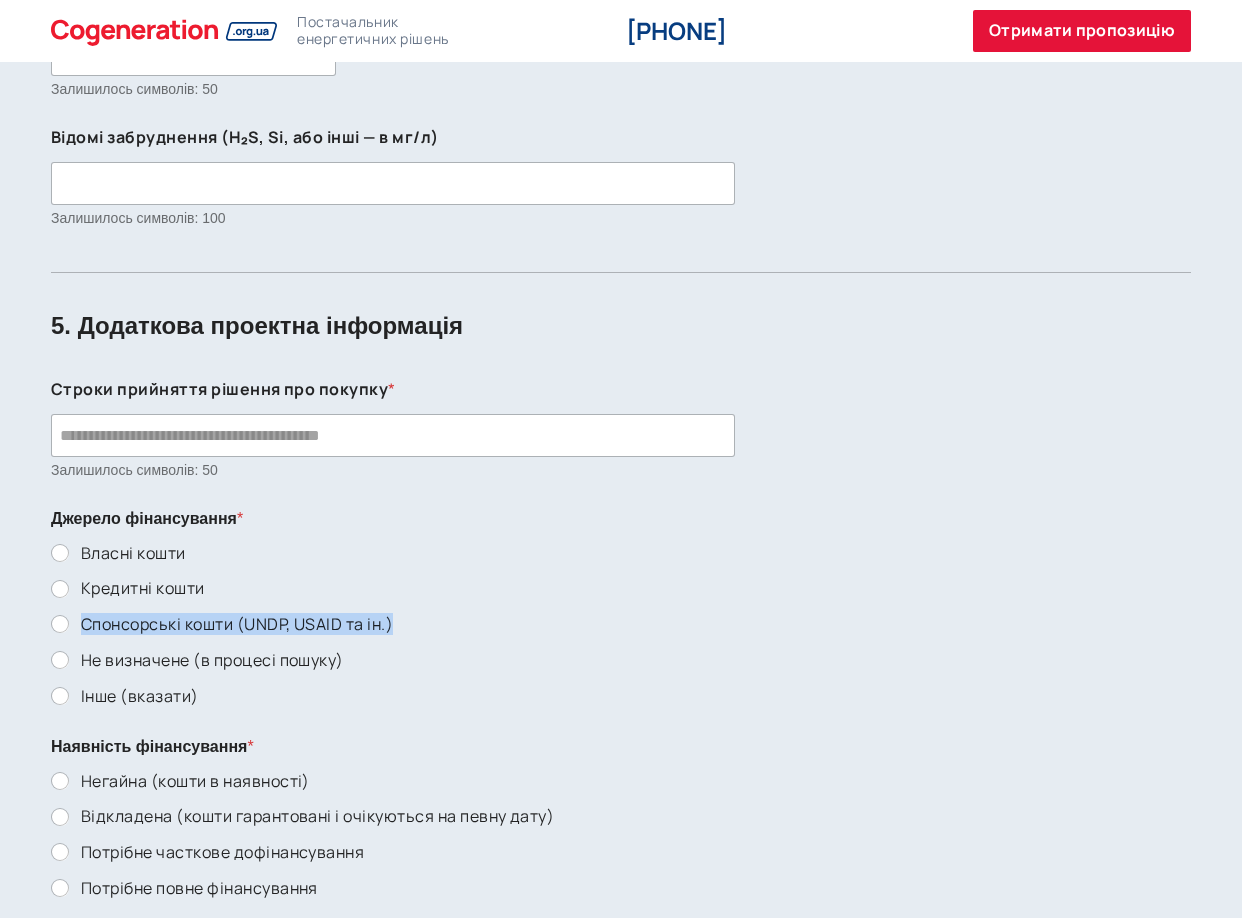 drag, startPoint x: 401, startPoint y: 617, endPoint x: 82, endPoint y: 621, distance: 319.0251 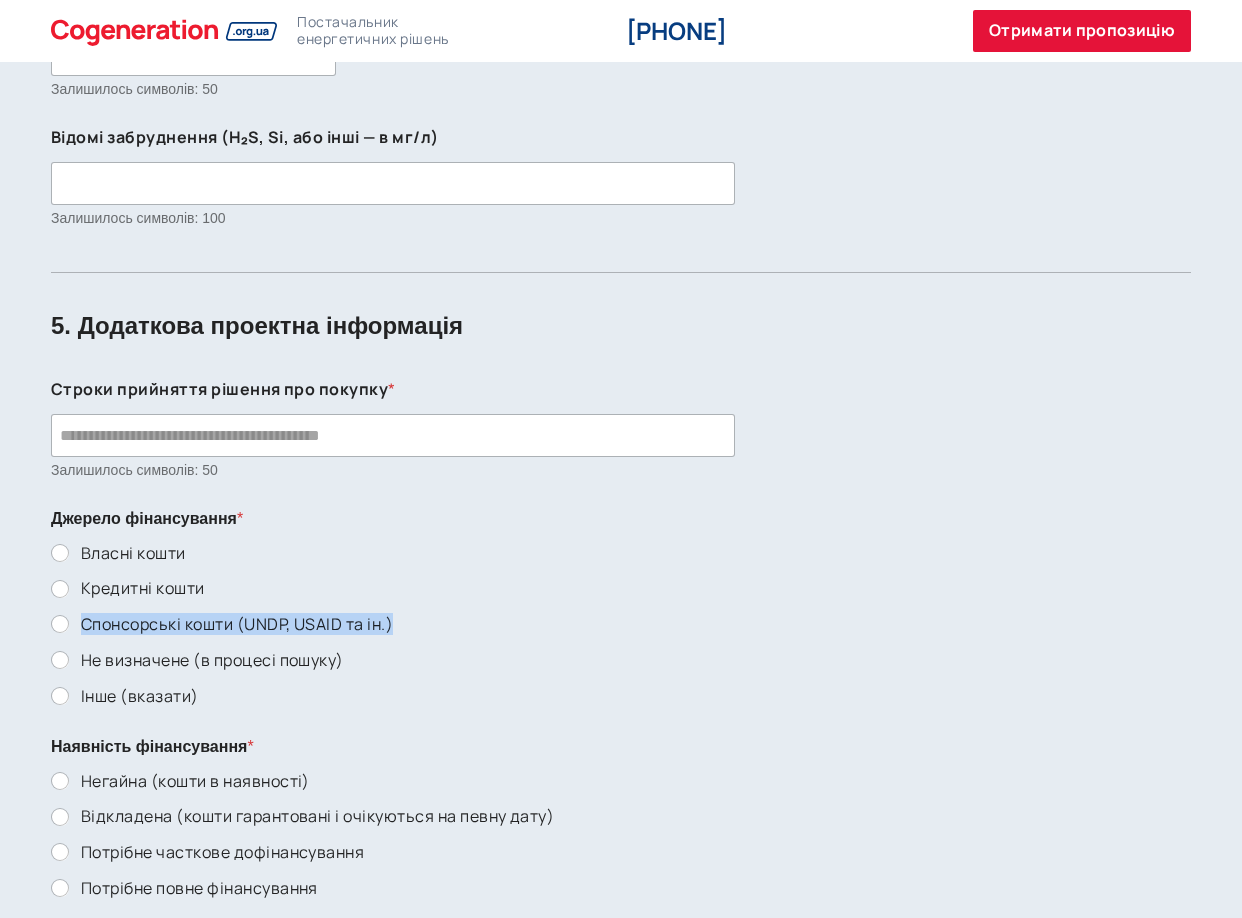 click on "Спонсорські кошти (UNDP, USAID та ін.)" at bounding box center (621, 624) 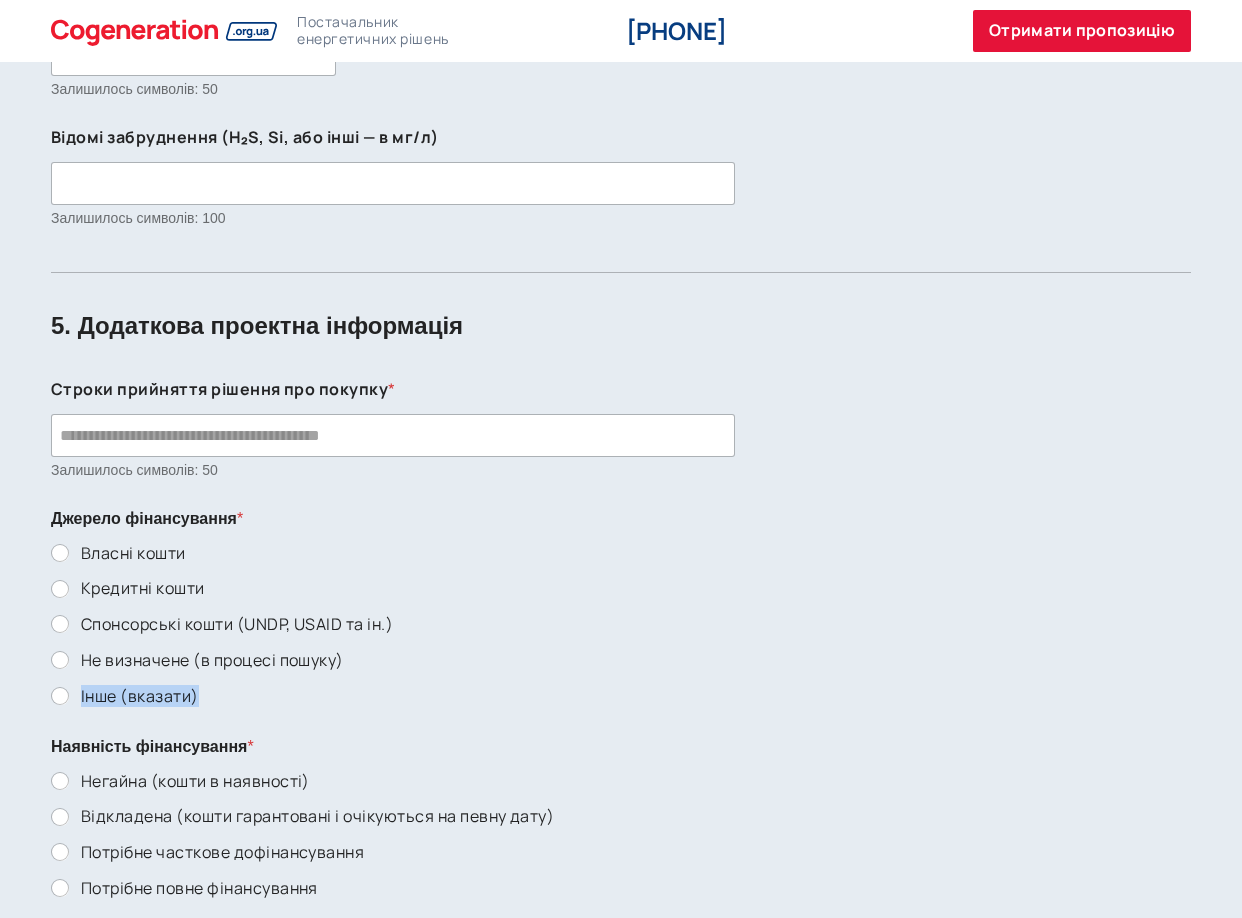 drag, startPoint x: 170, startPoint y: 686, endPoint x: 82, endPoint y: 688, distance: 88.02273 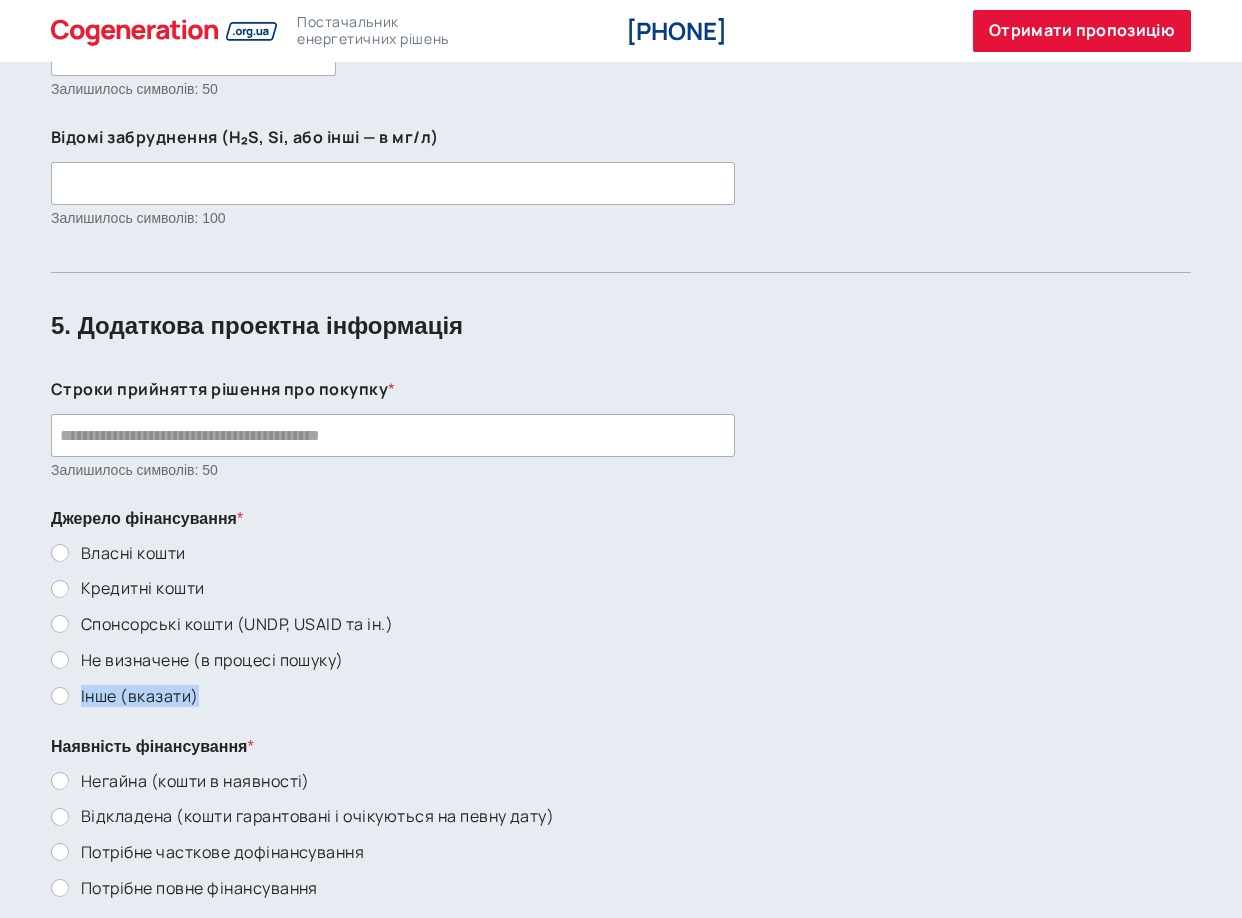 click on "Інше (вказати)" at bounding box center [621, 696] 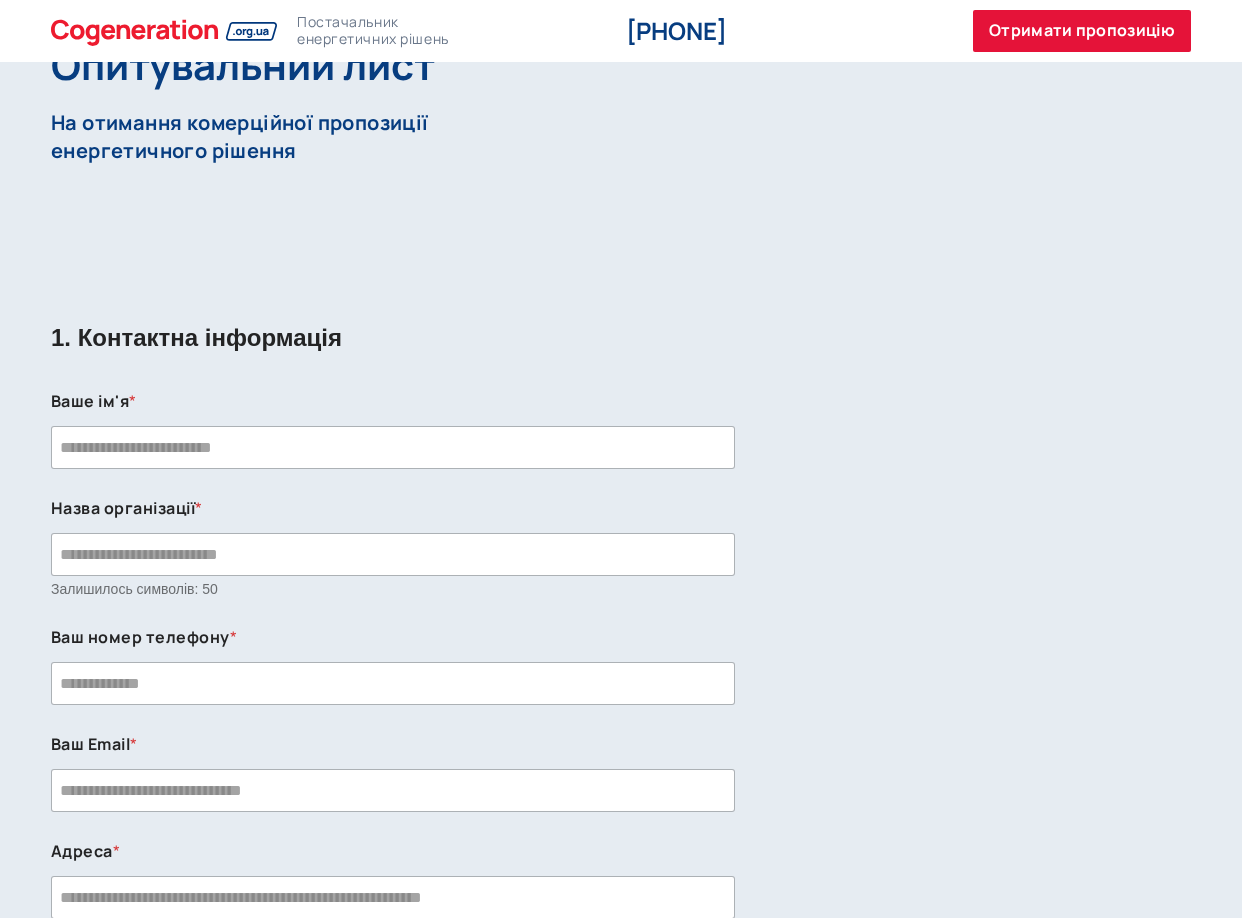 scroll, scrollTop: 0, scrollLeft: 0, axis: both 